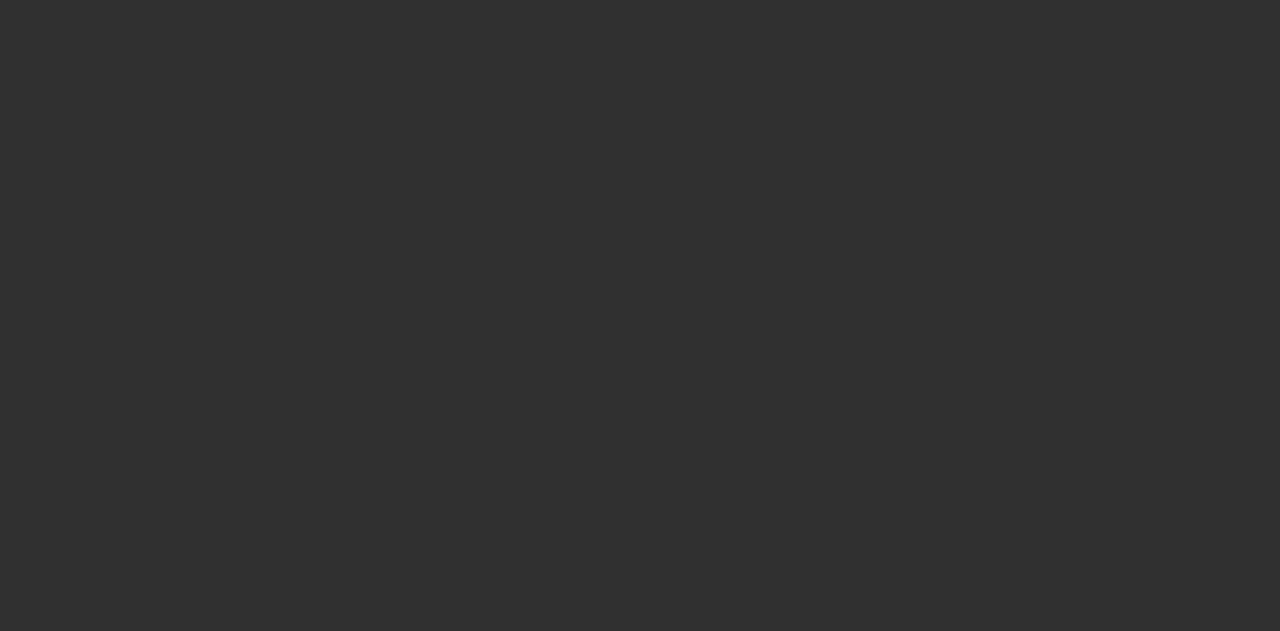 scroll, scrollTop: 0, scrollLeft: 0, axis: both 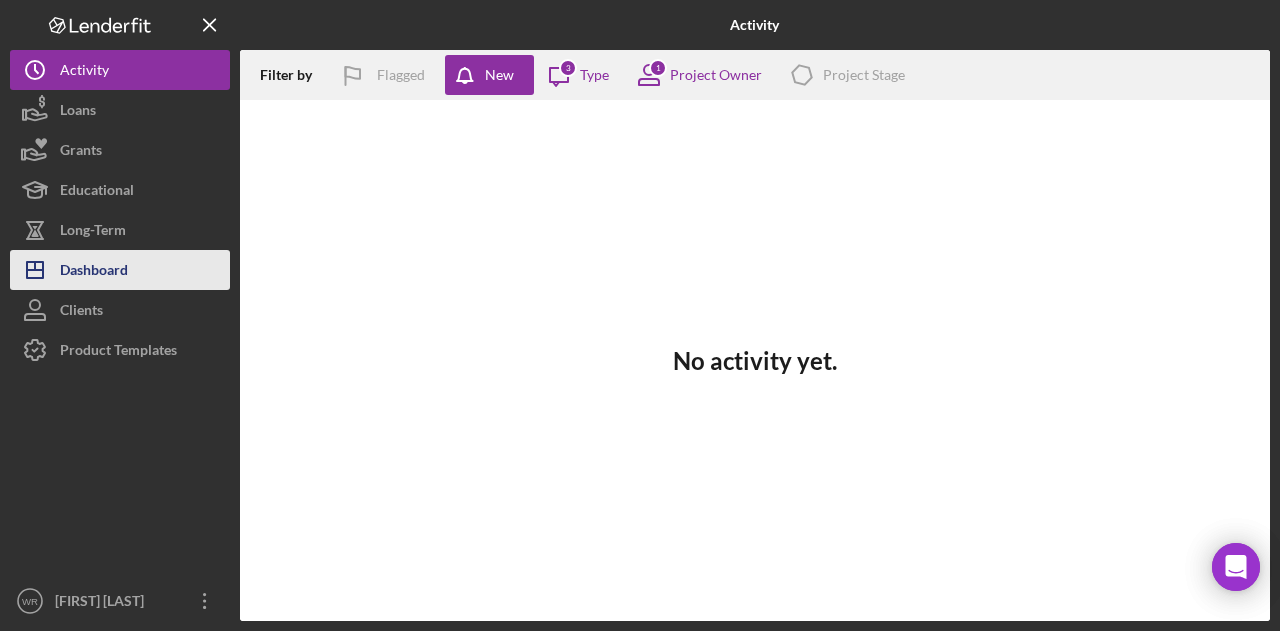 click on "Dashboard" at bounding box center [94, 272] 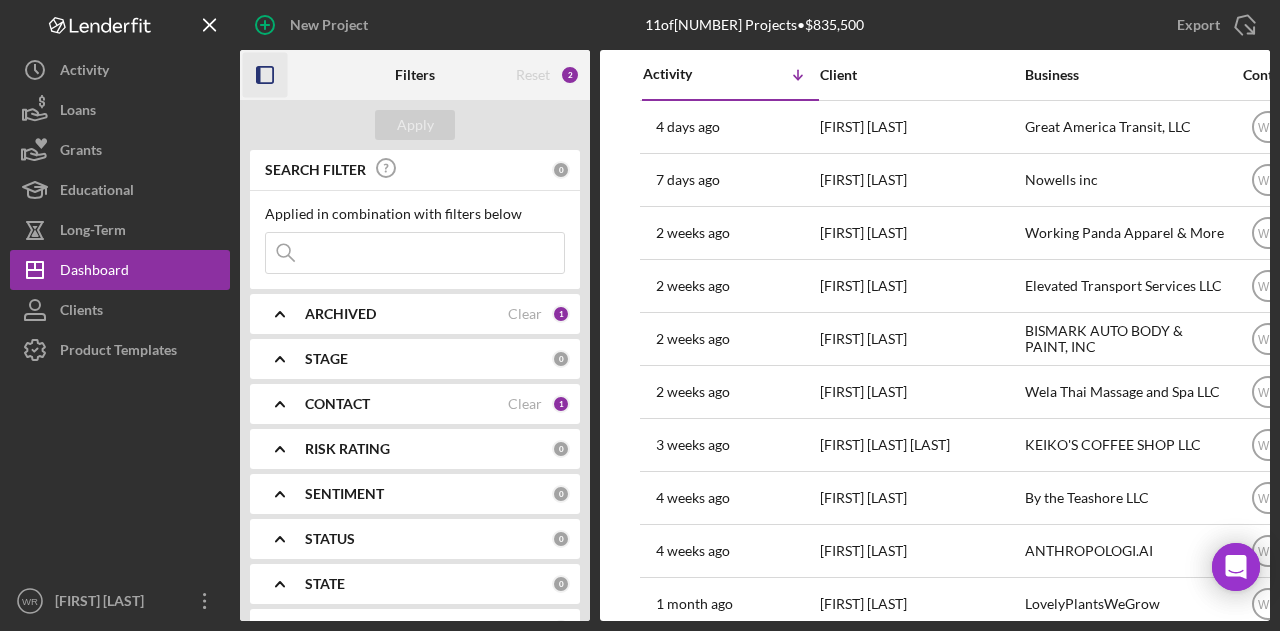 click 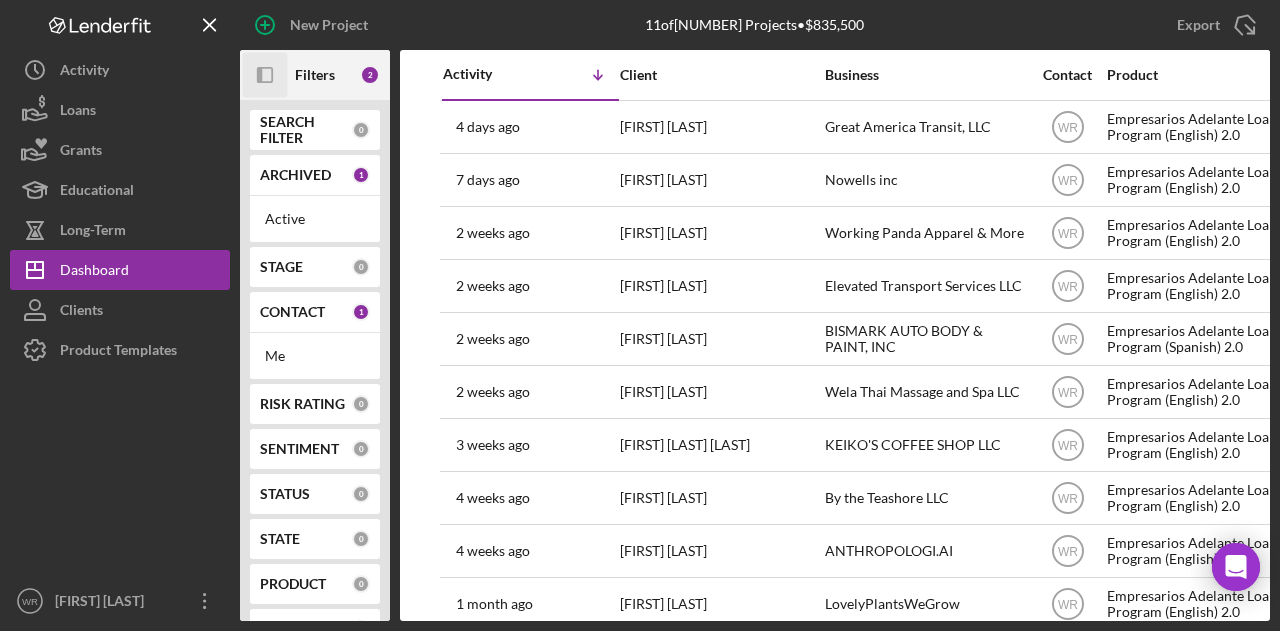 click on "Icon/Panel Side Expand" 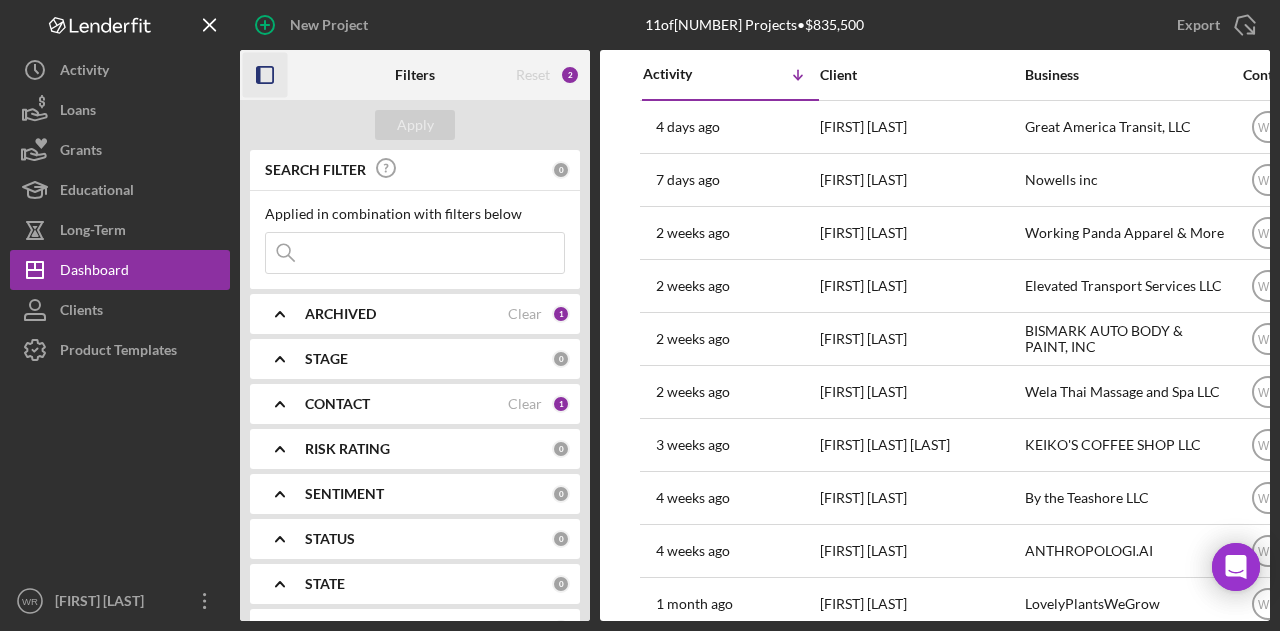 click on "CONTACT" at bounding box center (337, 404) 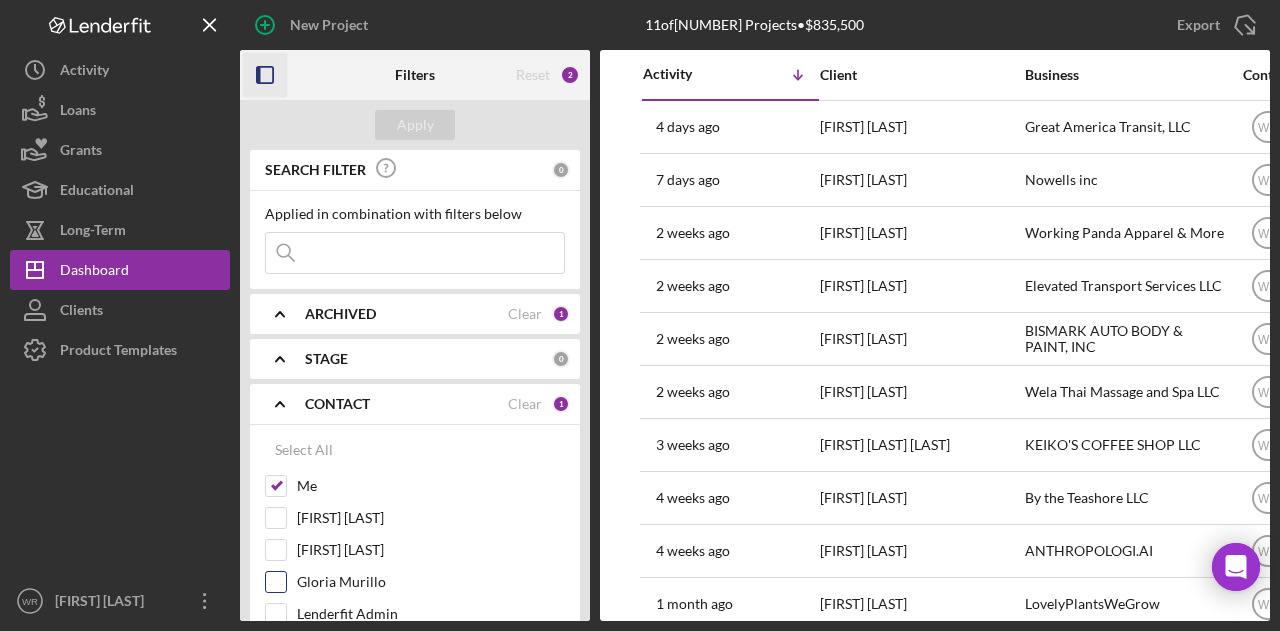 click on "Gloria Murillo" at bounding box center (431, 582) 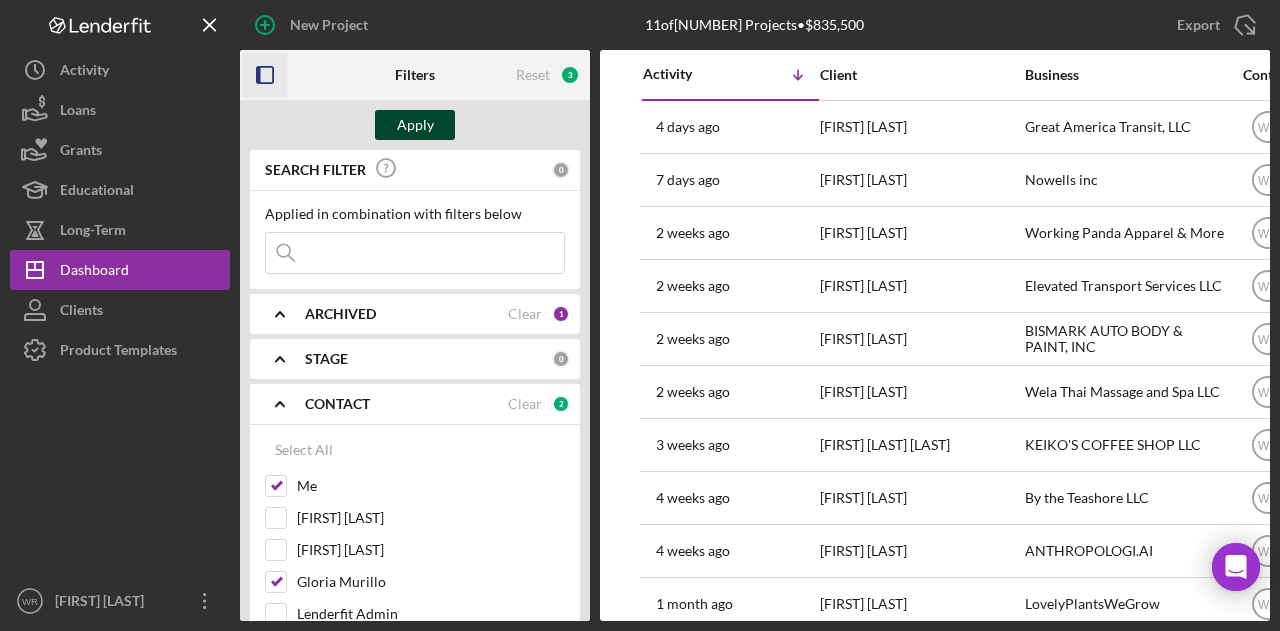 click on "Apply" at bounding box center [415, 125] 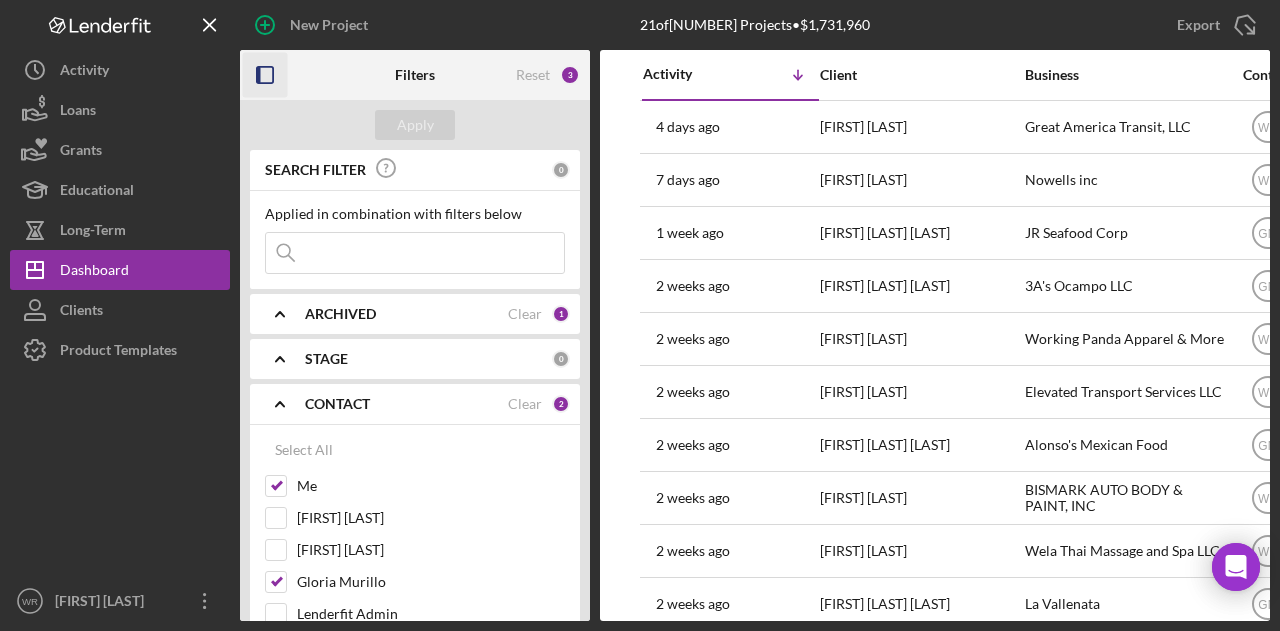 click 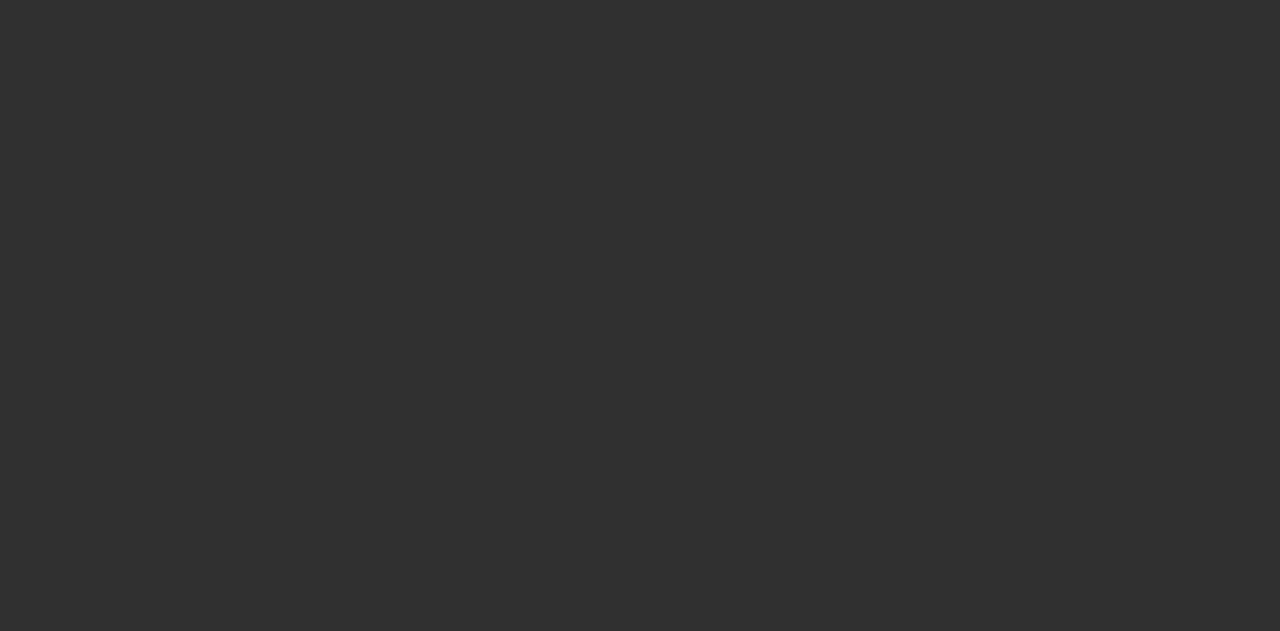scroll, scrollTop: 0, scrollLeft: 0, axis: both 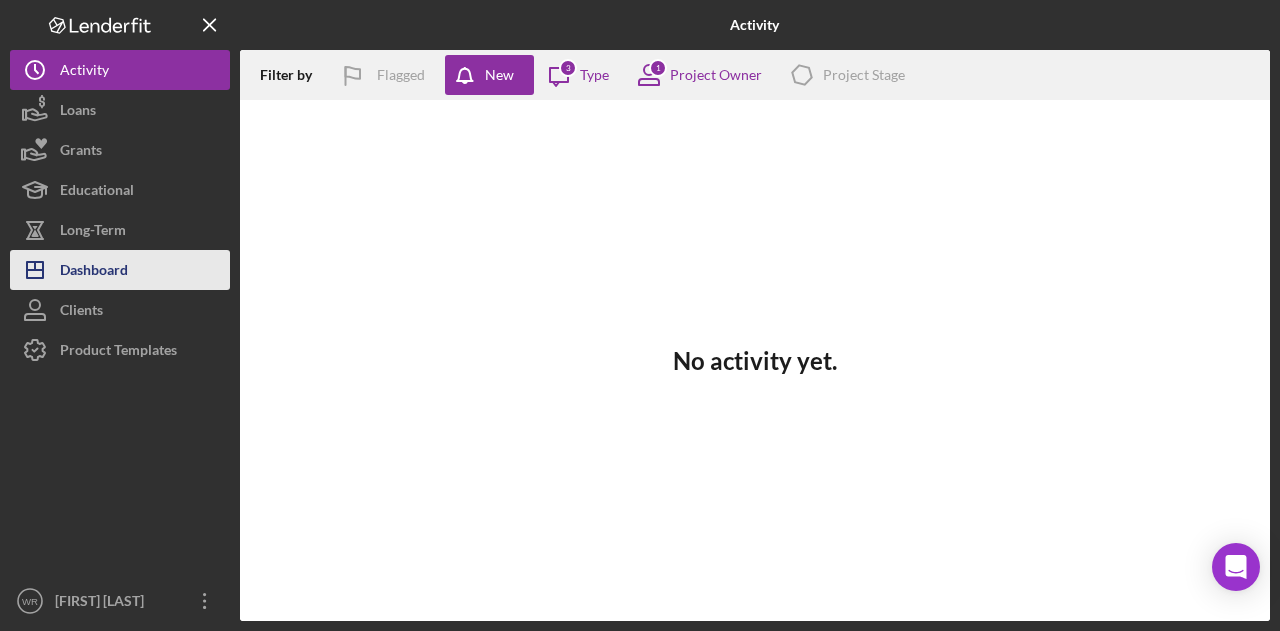 click on "Icon/Dashboard Dashboard" at bounding box center [120, 270] 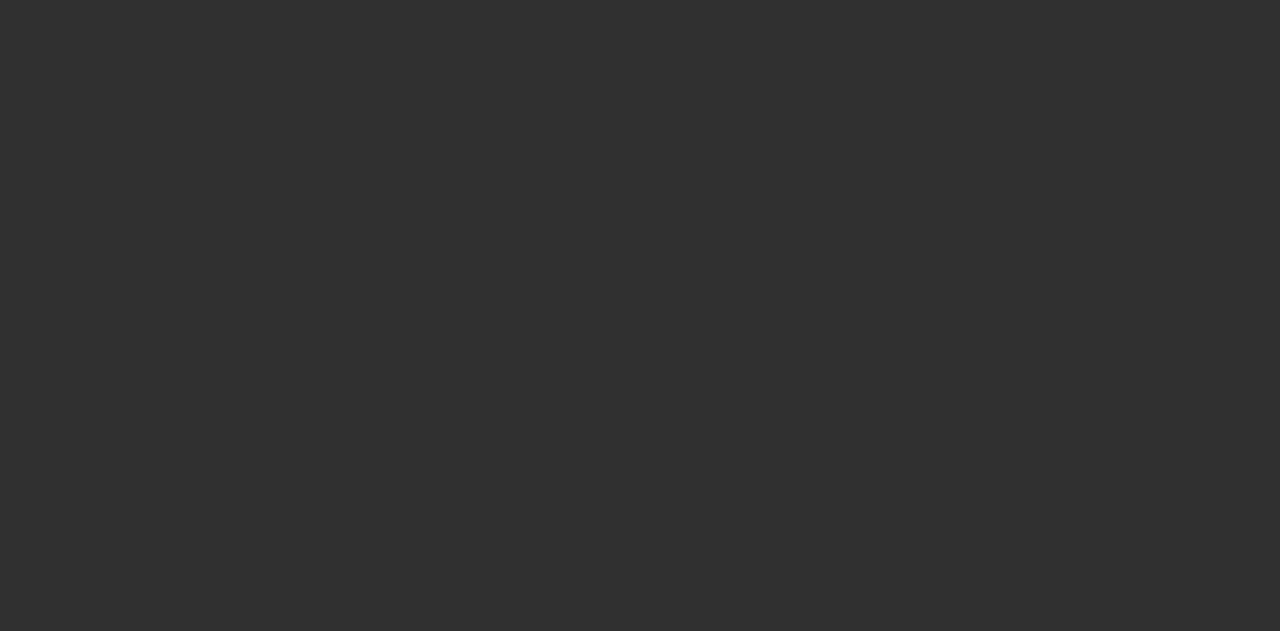 scroll, scrollTop: 0, scrollLeft: 0, axis: both 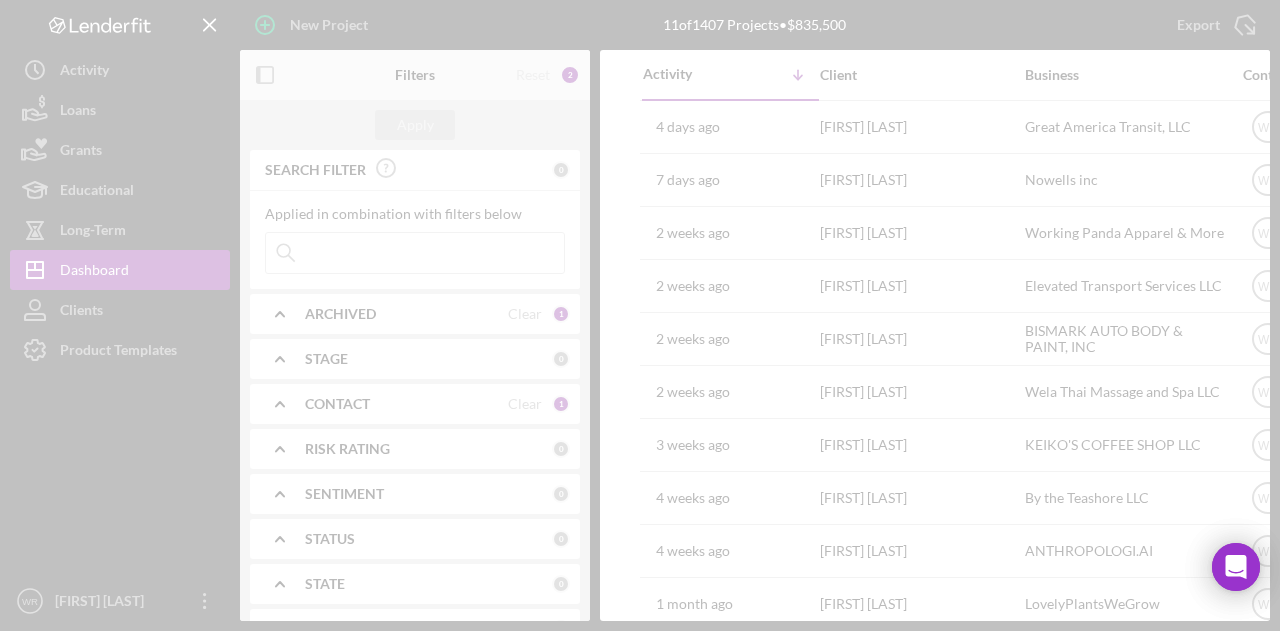 click at bounding box center (640, 315) 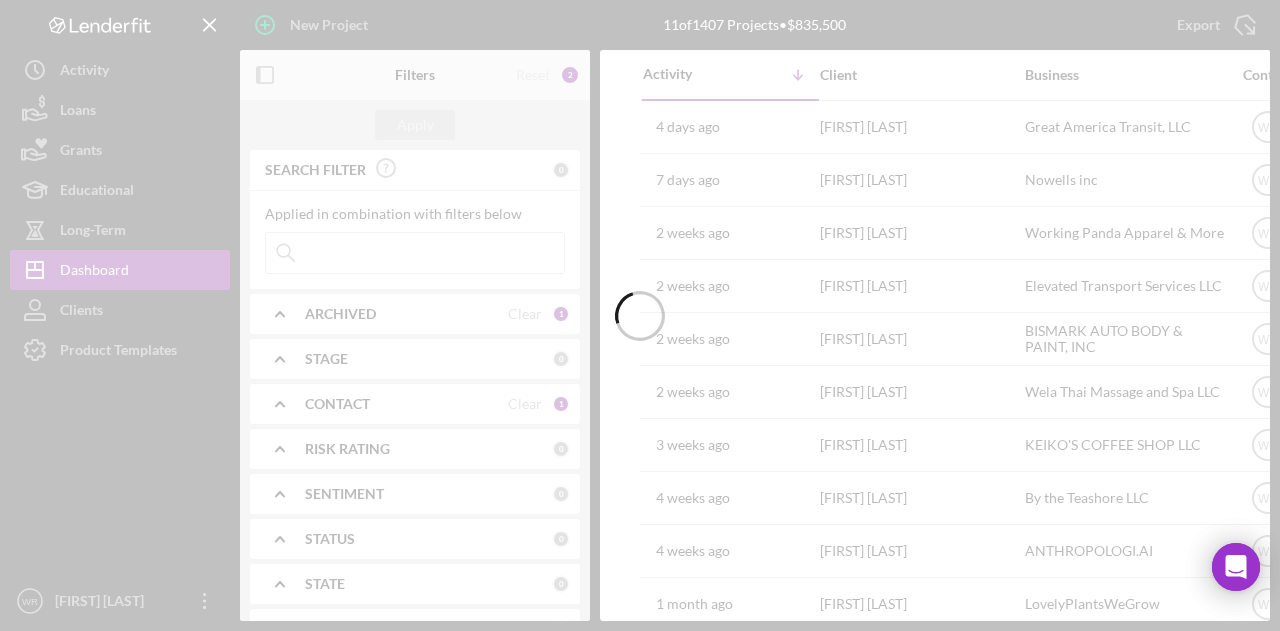 click at bounding box center [640, 315] 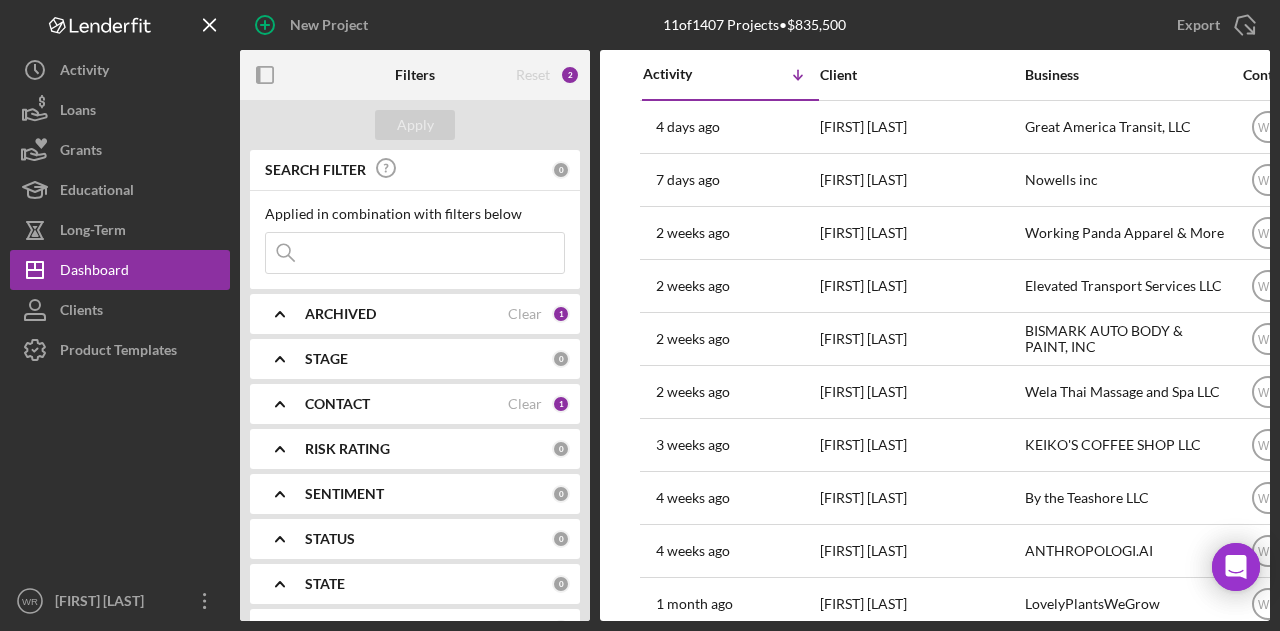 click 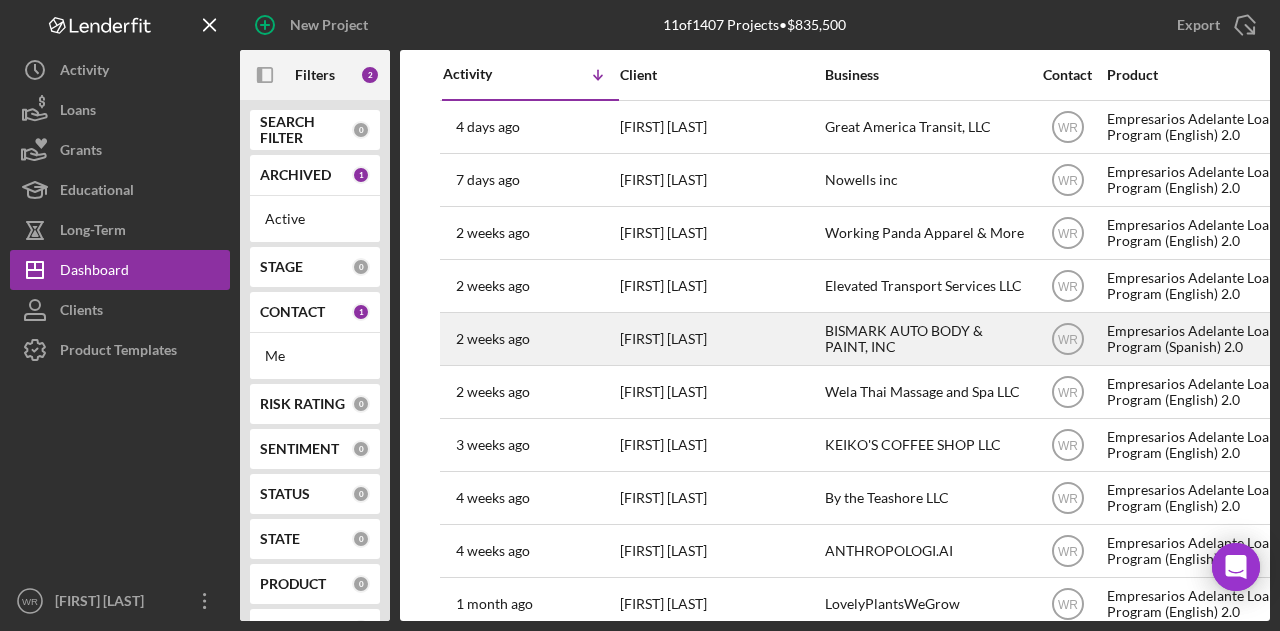 click on "[TIME_AGO] [FIRST] [LAST]" at bounding box center [530, 339] 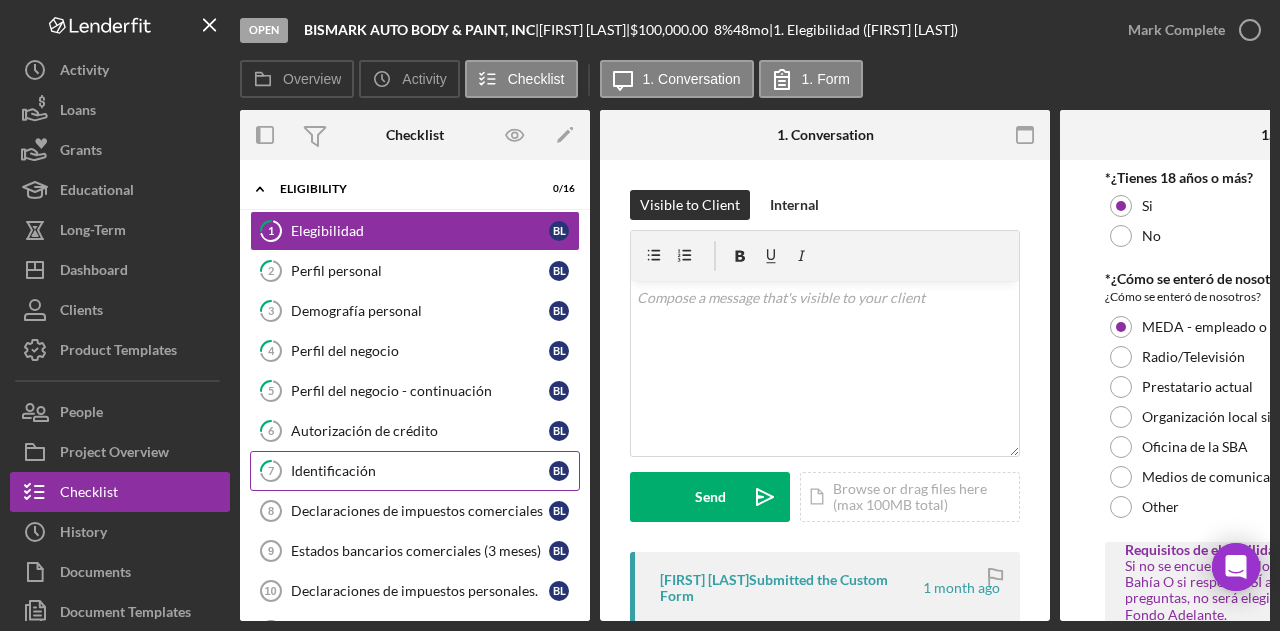 click on "Identificación" at bounding box center (420, 471) 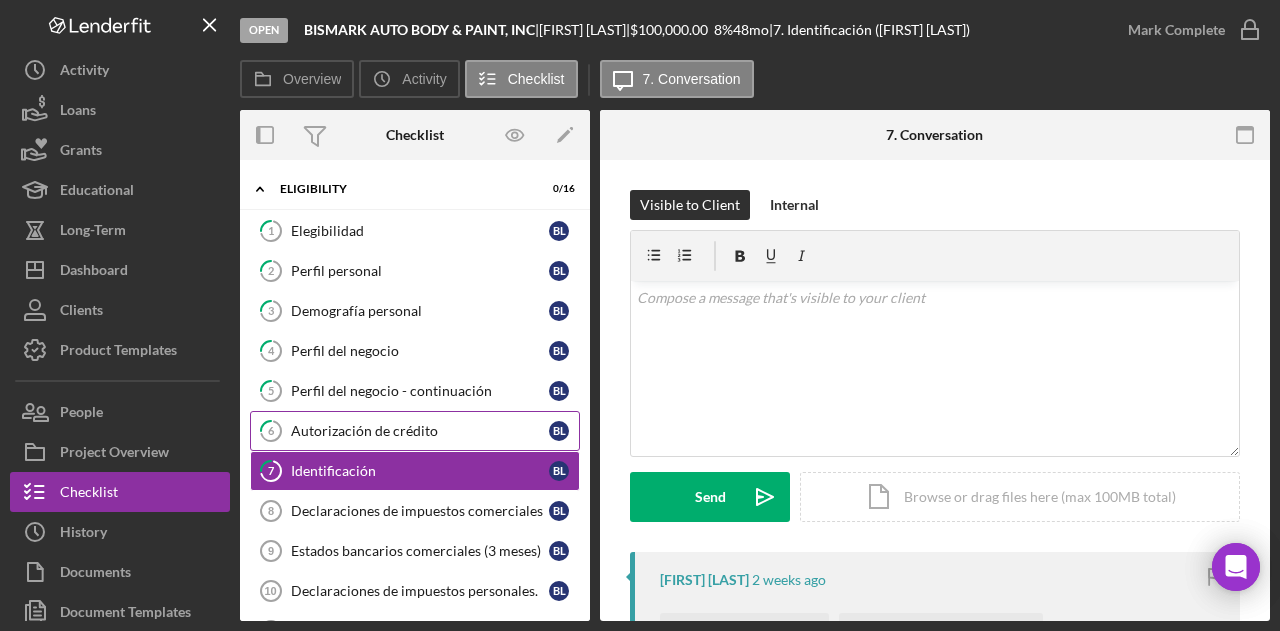 click on "6 Autorización de crédito B L" at bounding box center [415, 431] 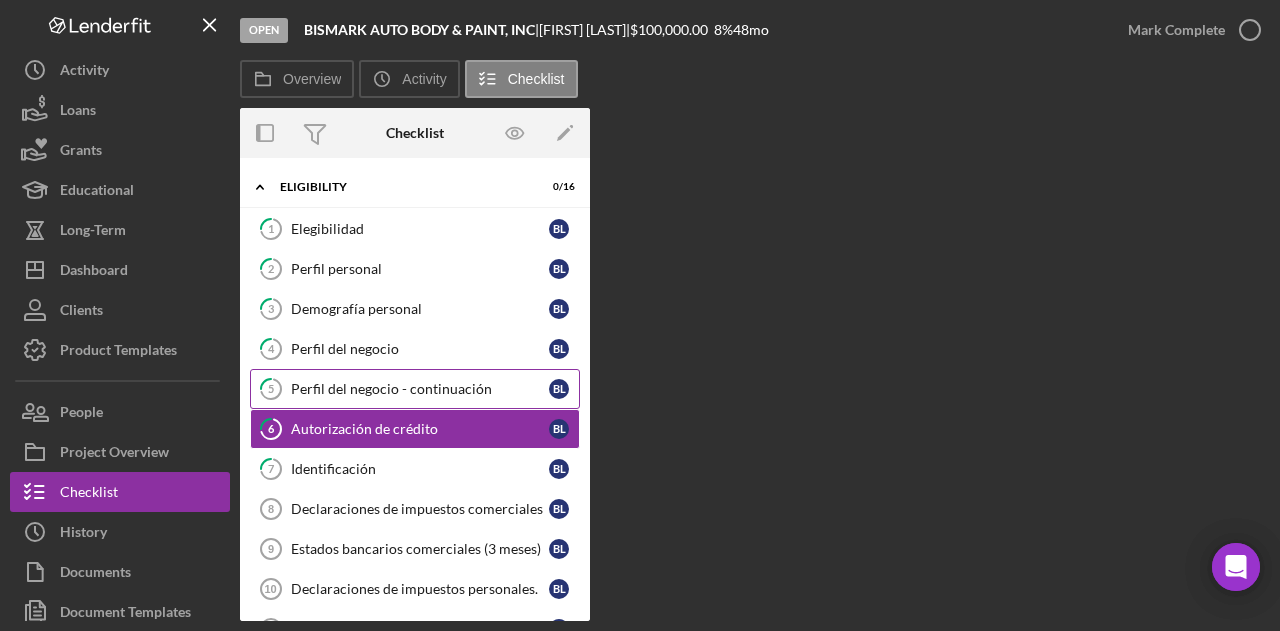 click on "Perfil del negocio - continuación" at bounding box center [420, 389] 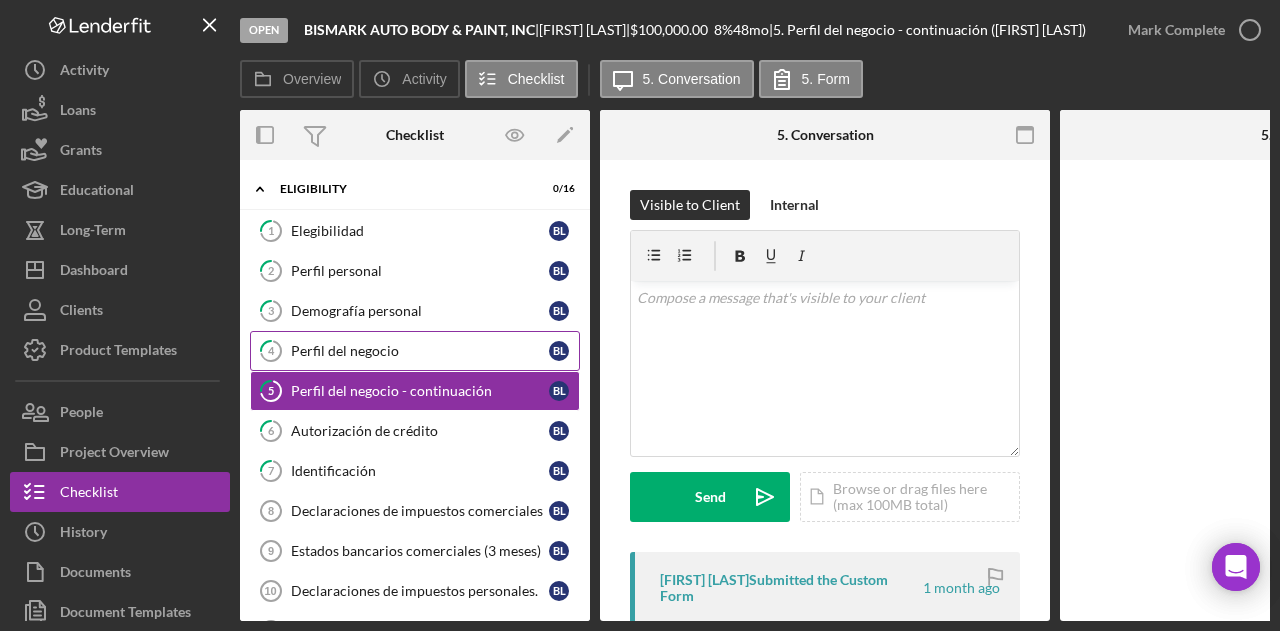 click on "Perfil del negocio" at bounding box center [420, 351] 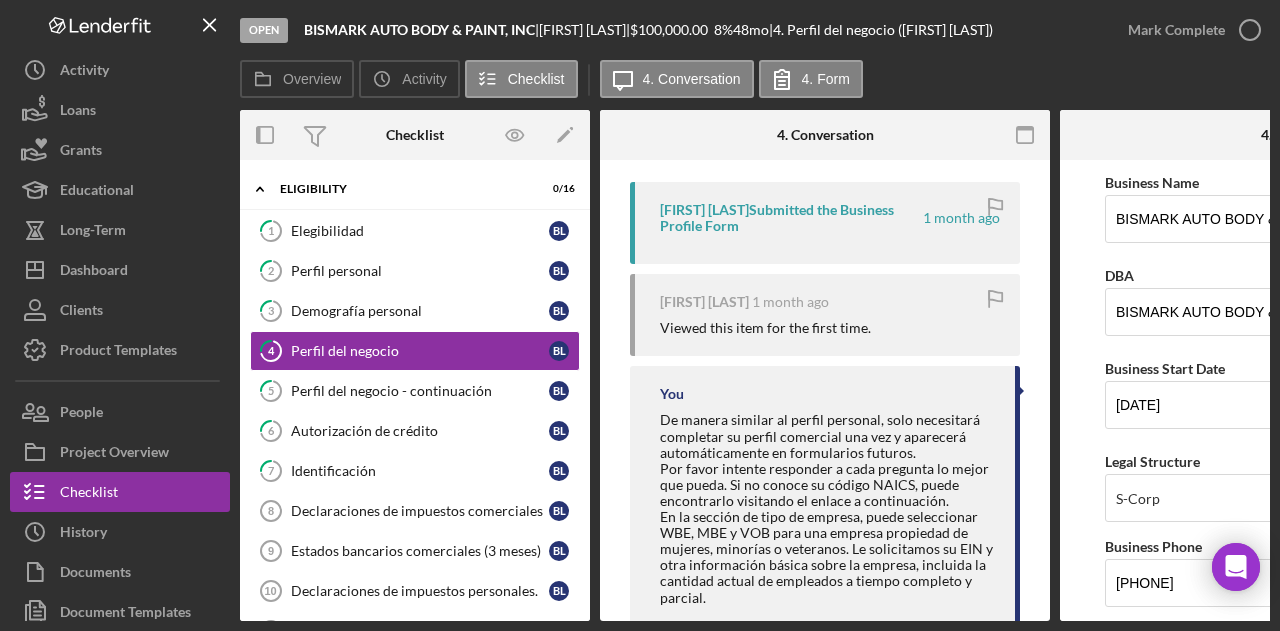scroll, scrollTop: 400, scrollLeft: 0, axis: vertical 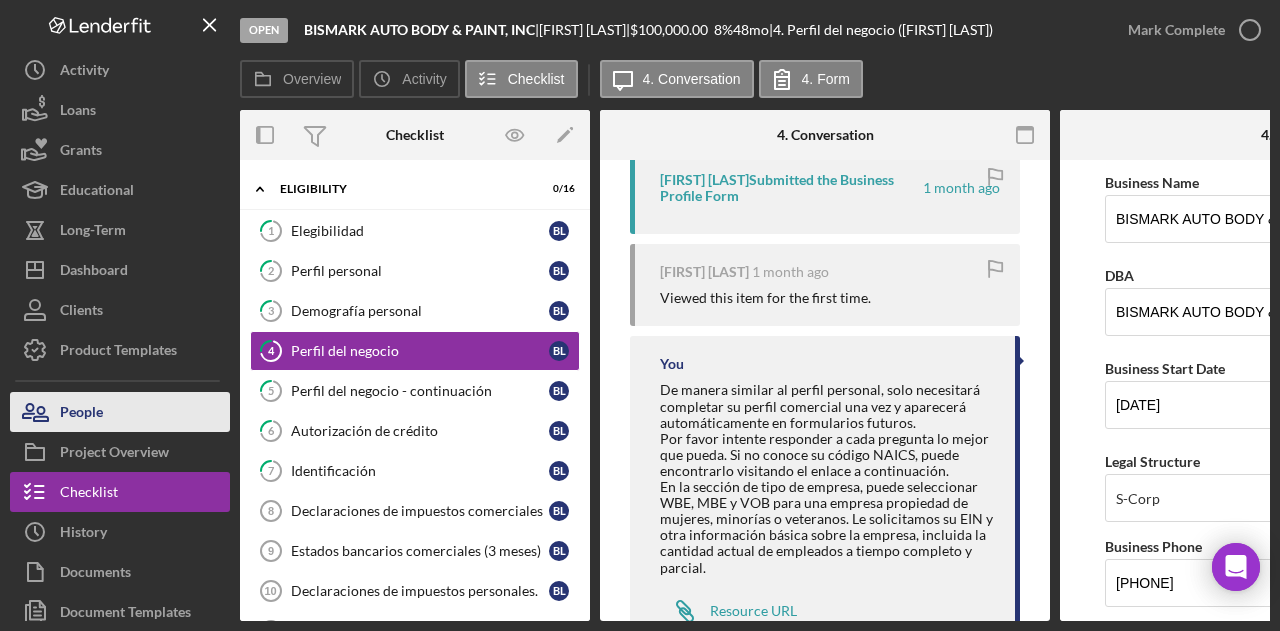 drag, startPoint x: 342, startPoint y: 405, endPoint x: 130, endPoint y: 403, distance: 212.00943 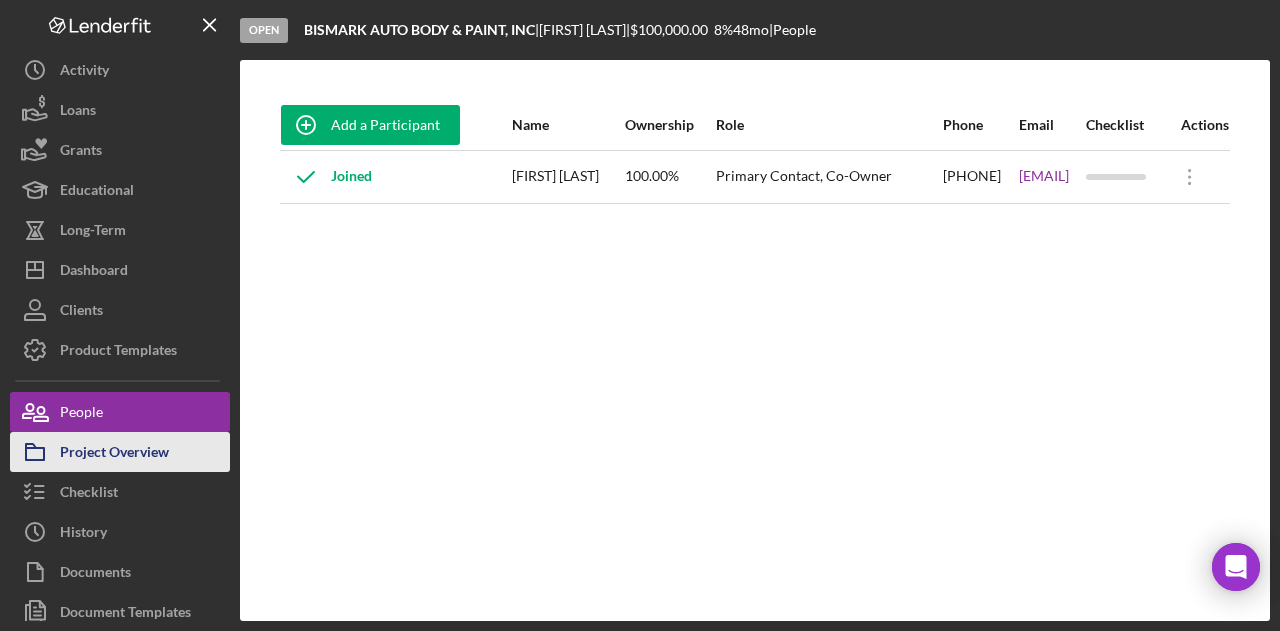 click on "Project Overview" at bounding box center [114, 454] 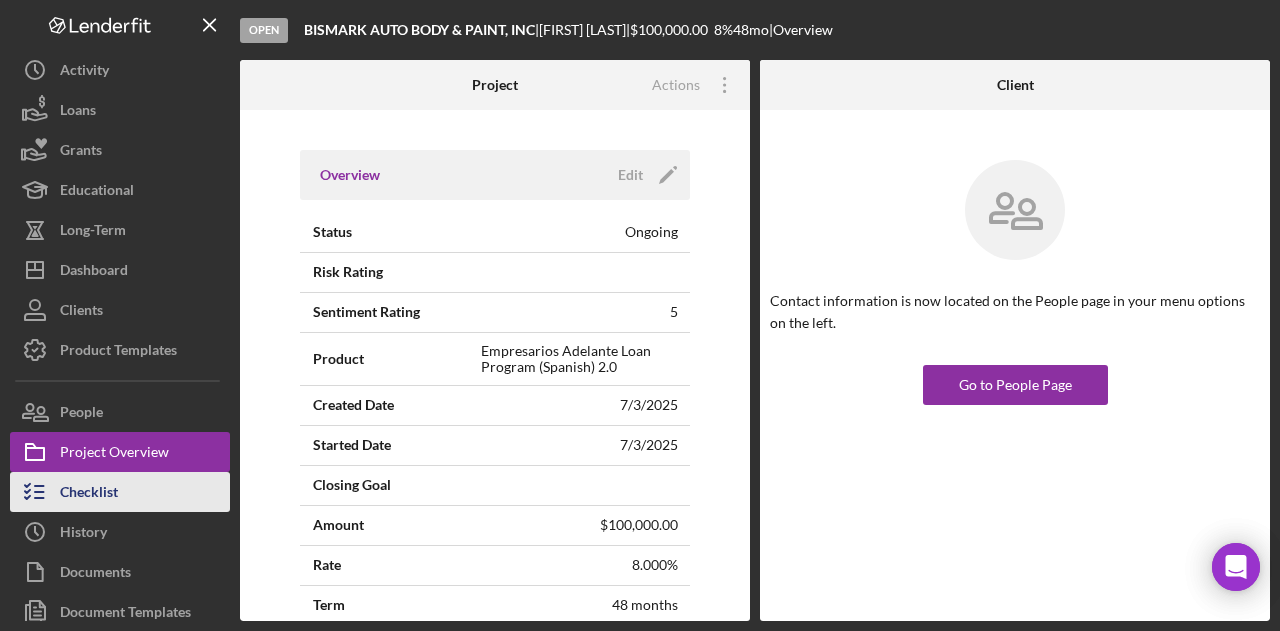 click on "Checklist" at bounding box center (89, 494) 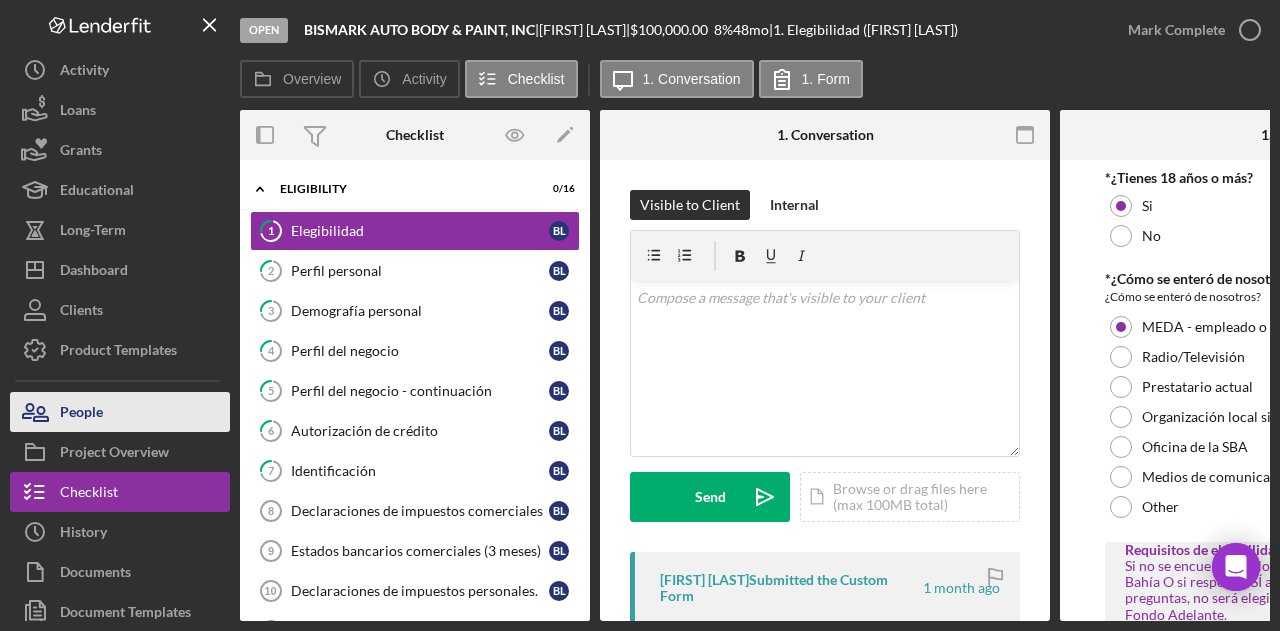 click on "People" at bounding box center (120, 412) 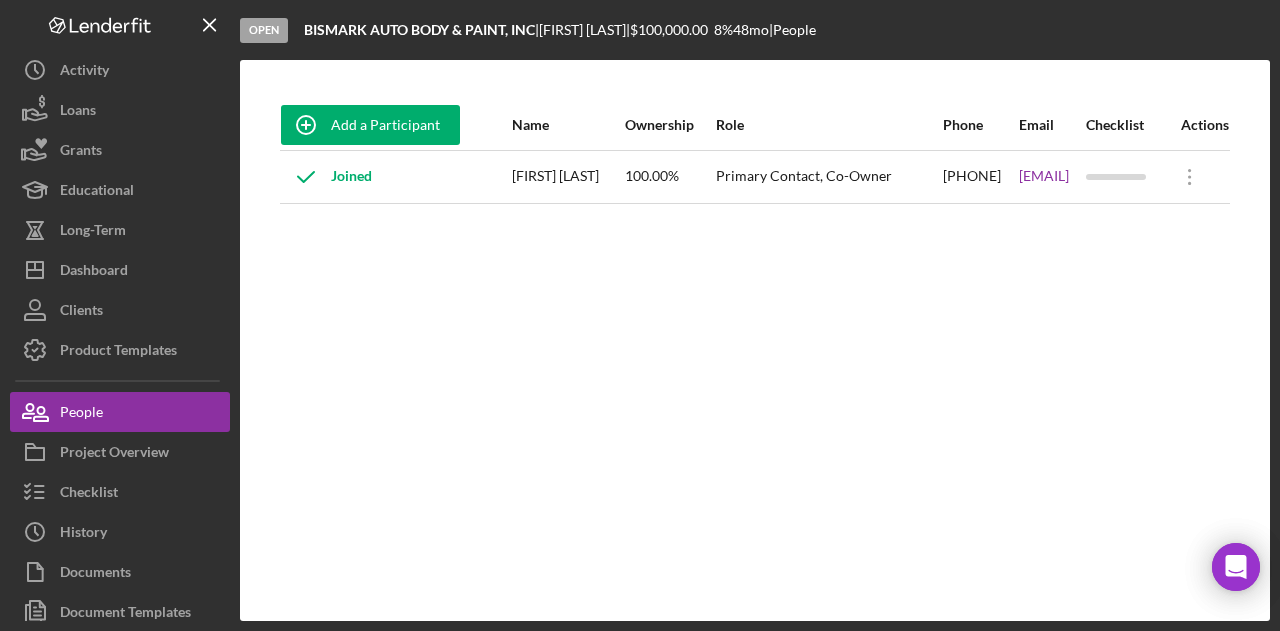 drag, startPoint x: 926, startPoint y: 185, endPoint x: 1107, endPoint y: 191, distance: 181.09943 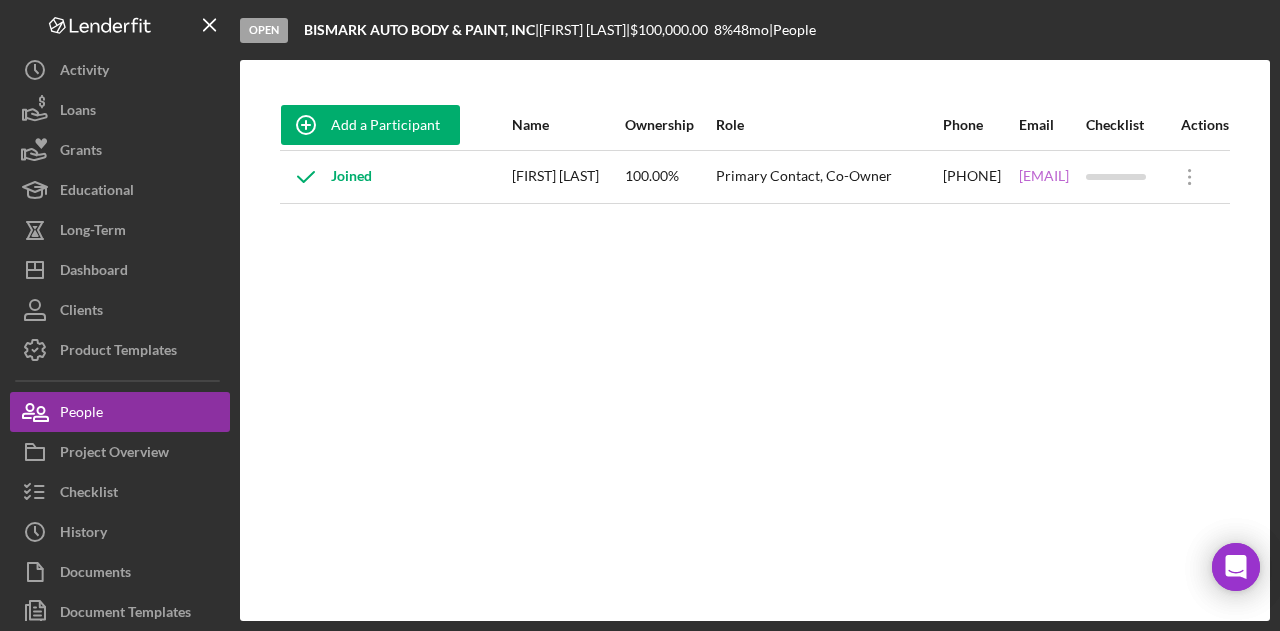 copy on "[EMAIL]" 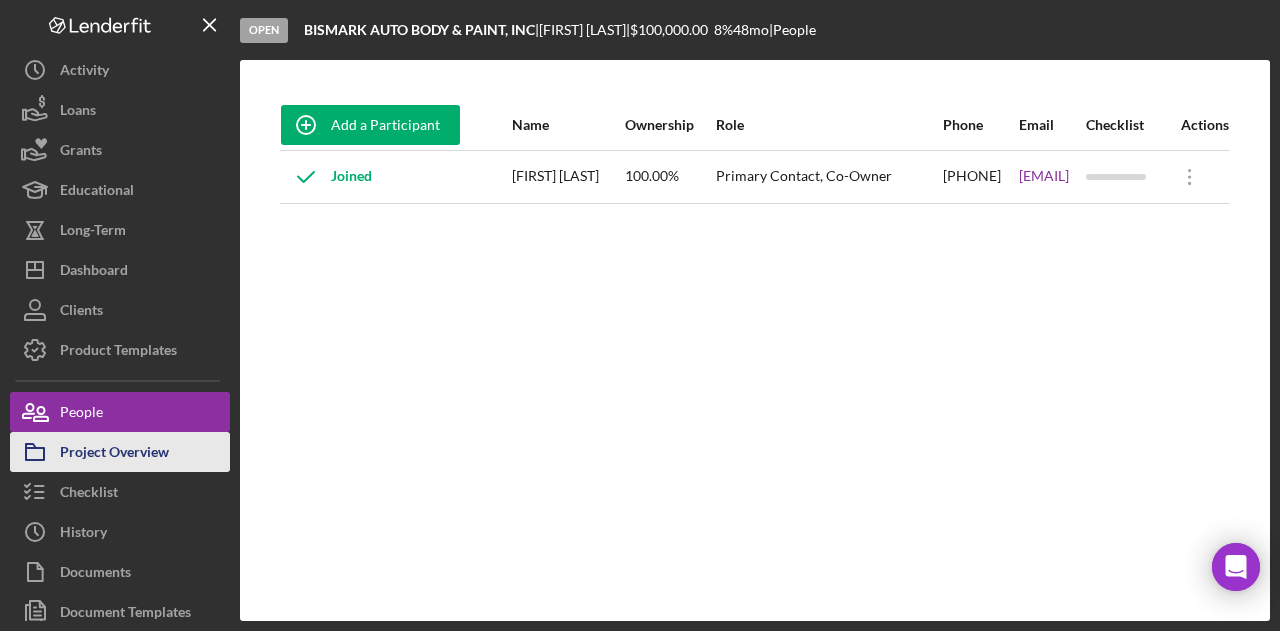 click on "Project Overview" at bounding box center [114, 454] 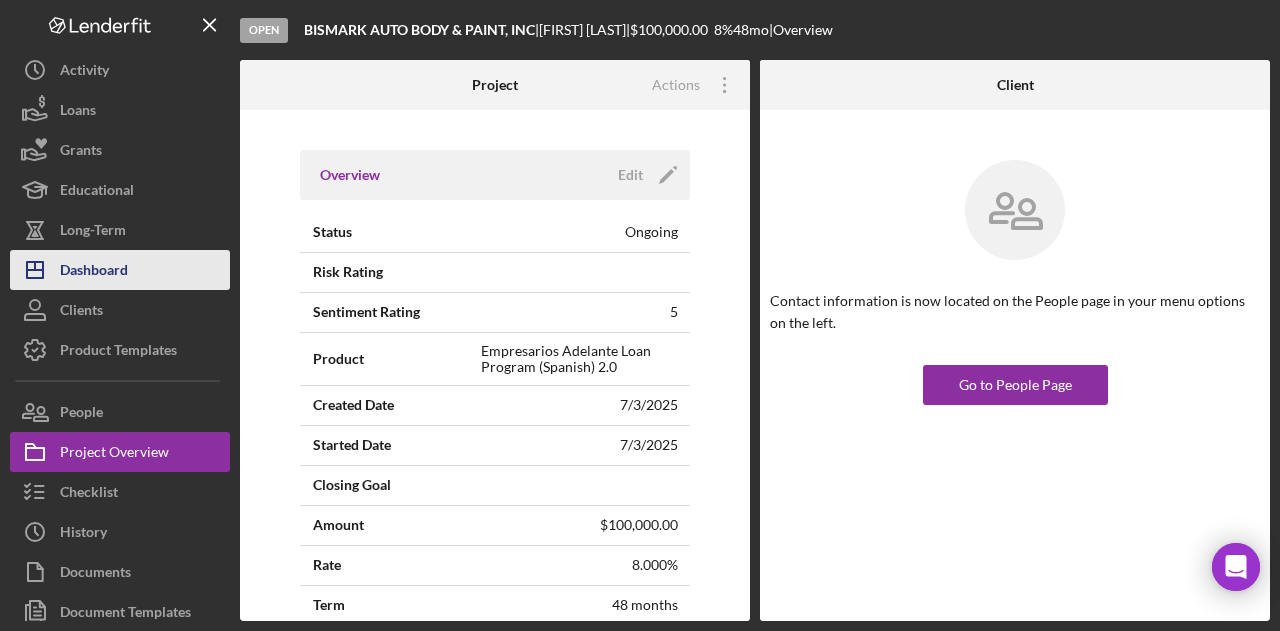 click on "Dashboard" at bounding box center [94, 272] 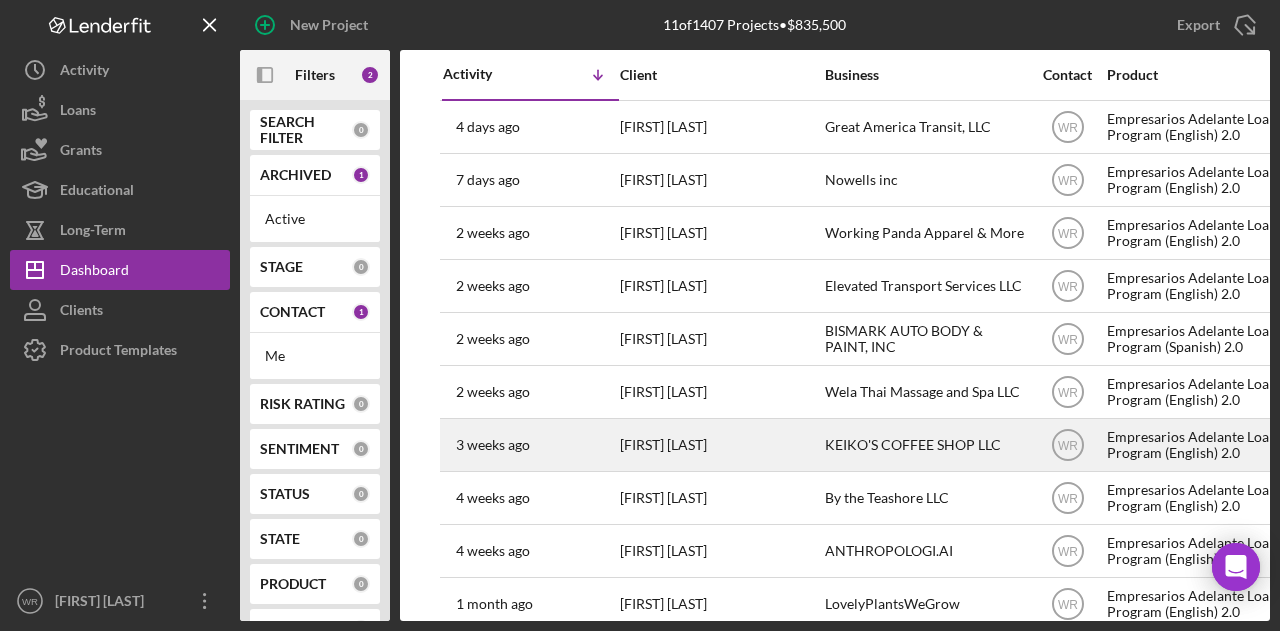 scroll, scrollTop: 94, scrollLeft: 0, axis: vertical 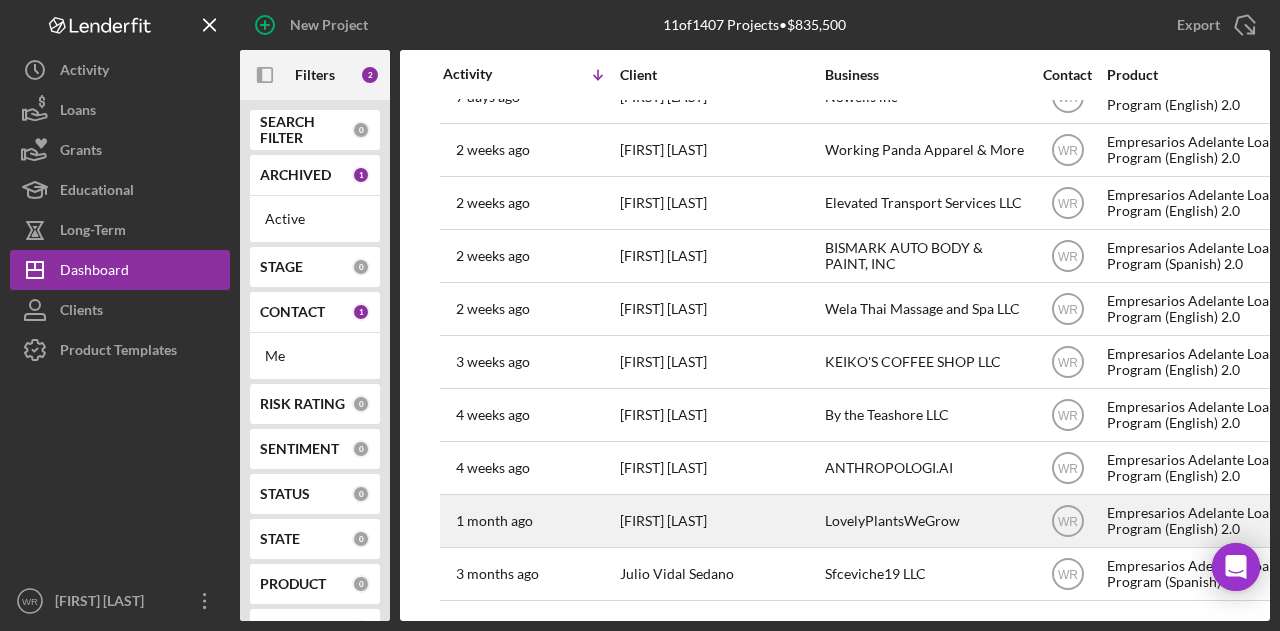 click on "Hector Lorente" at bounding box center [720, 521] 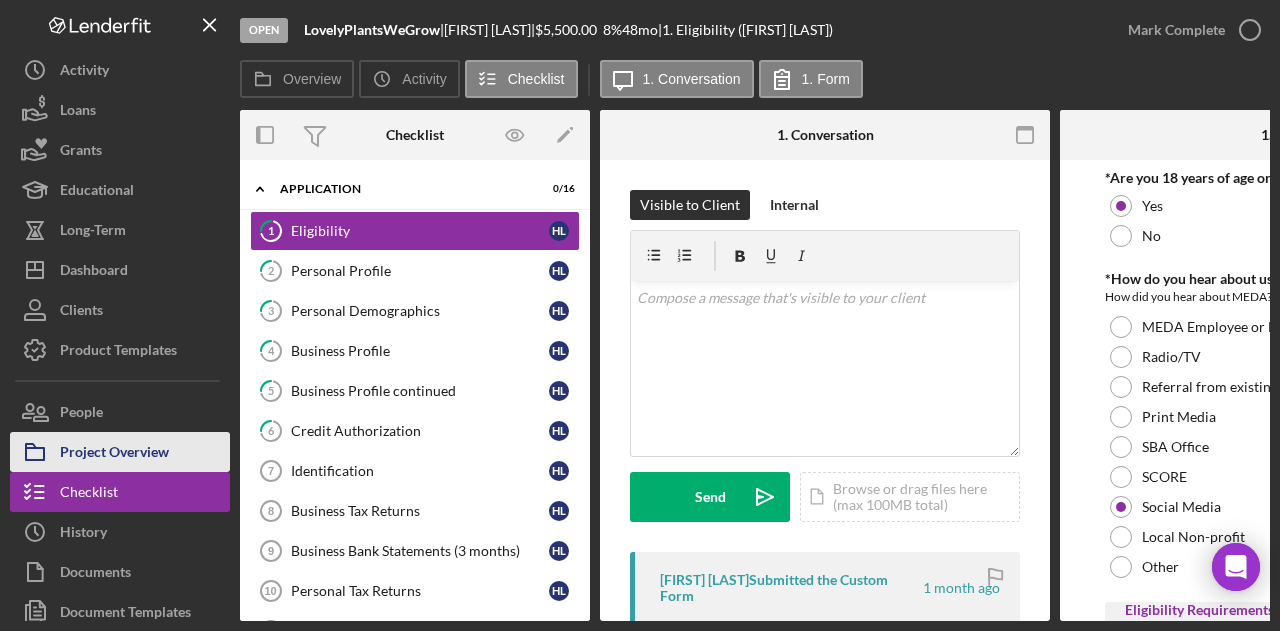 click on "Project Overview" at bounding box center [114, 454] 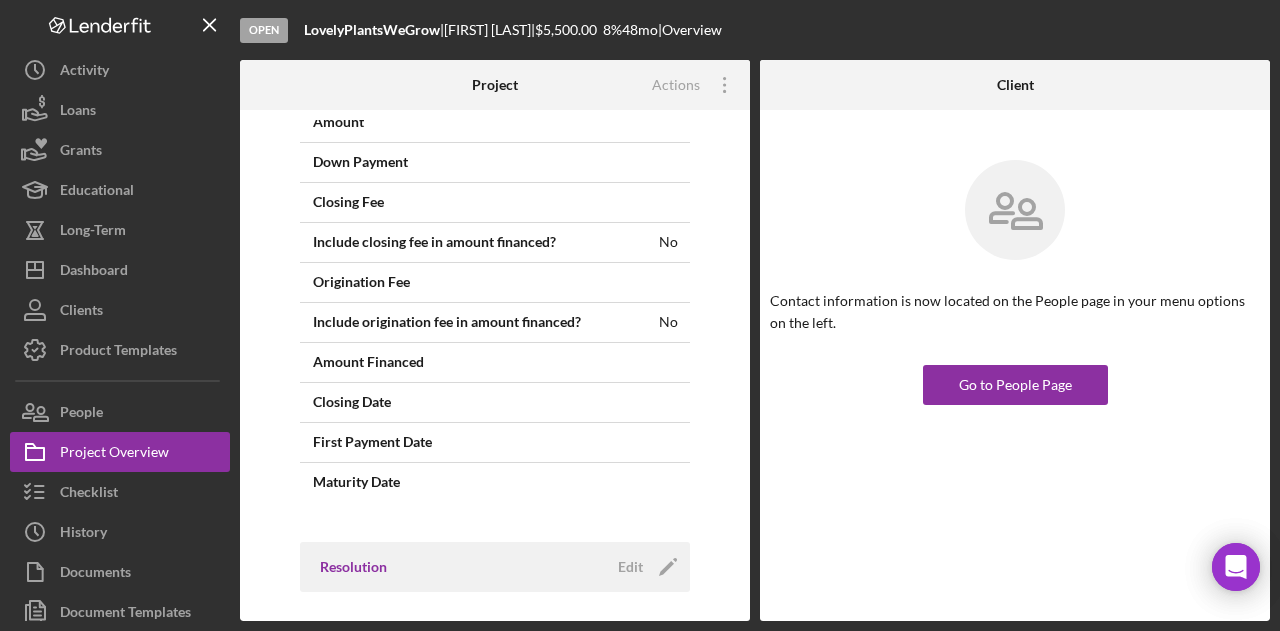 scroll, scrollTop: 1478, scrollLeft: 0, axis: vertical 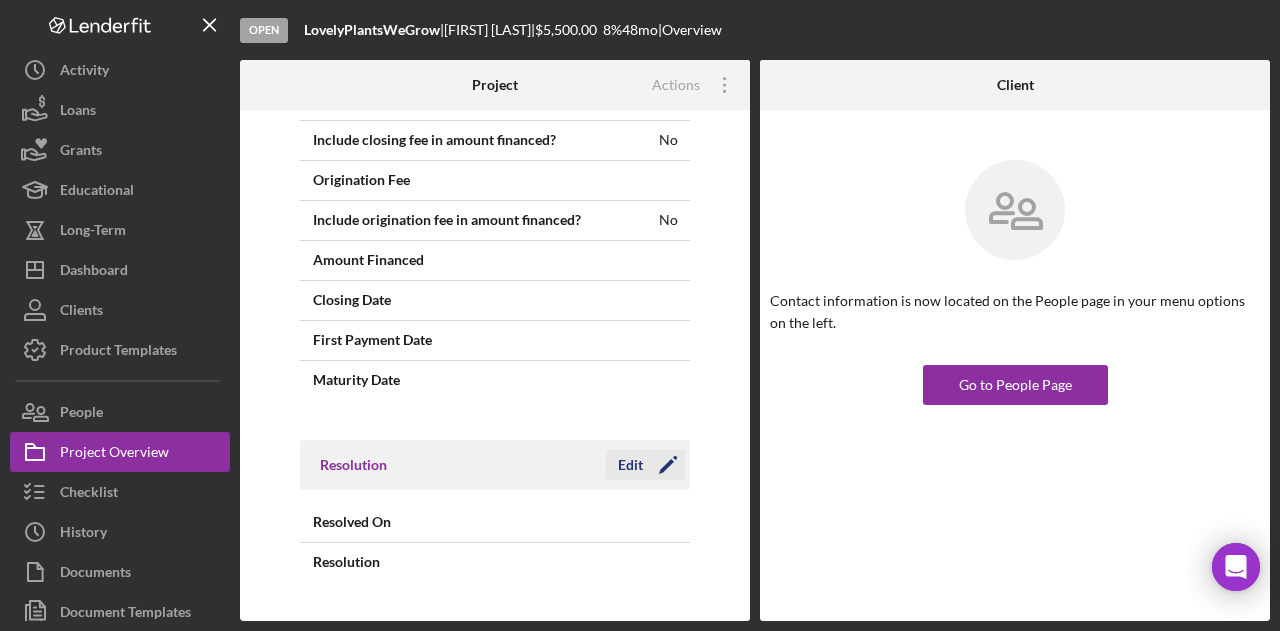 click on "Icon/Edit" 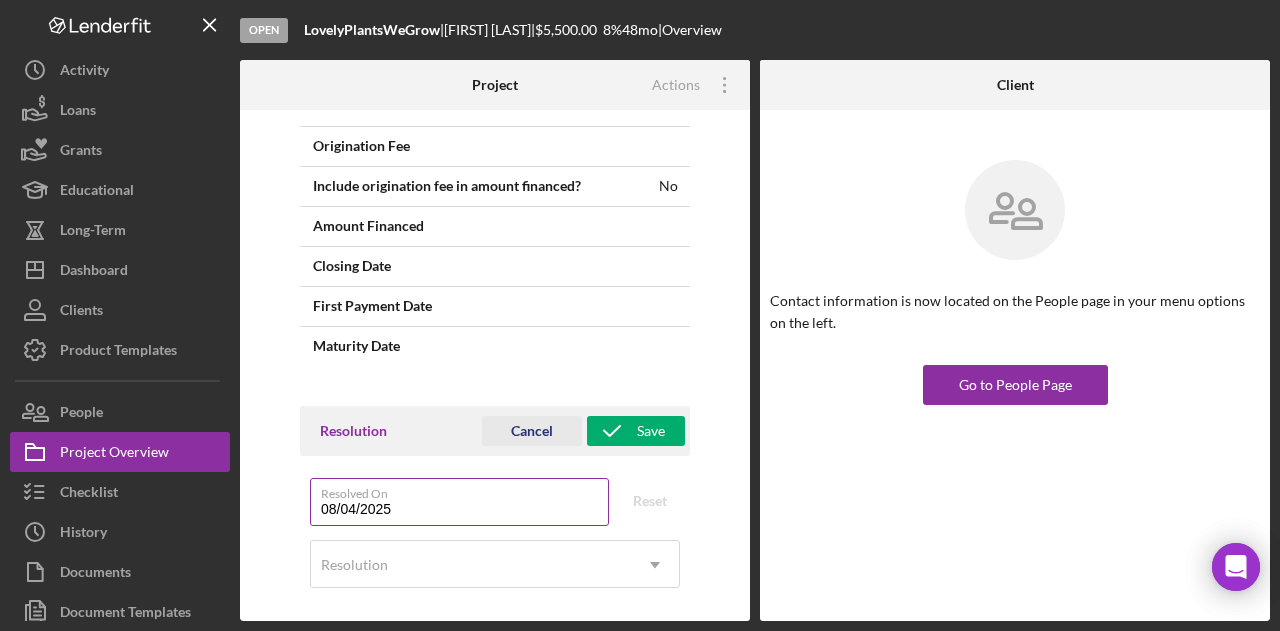 scroll, scrollTop: 1530, scrollLeft: 0, axis: vertical 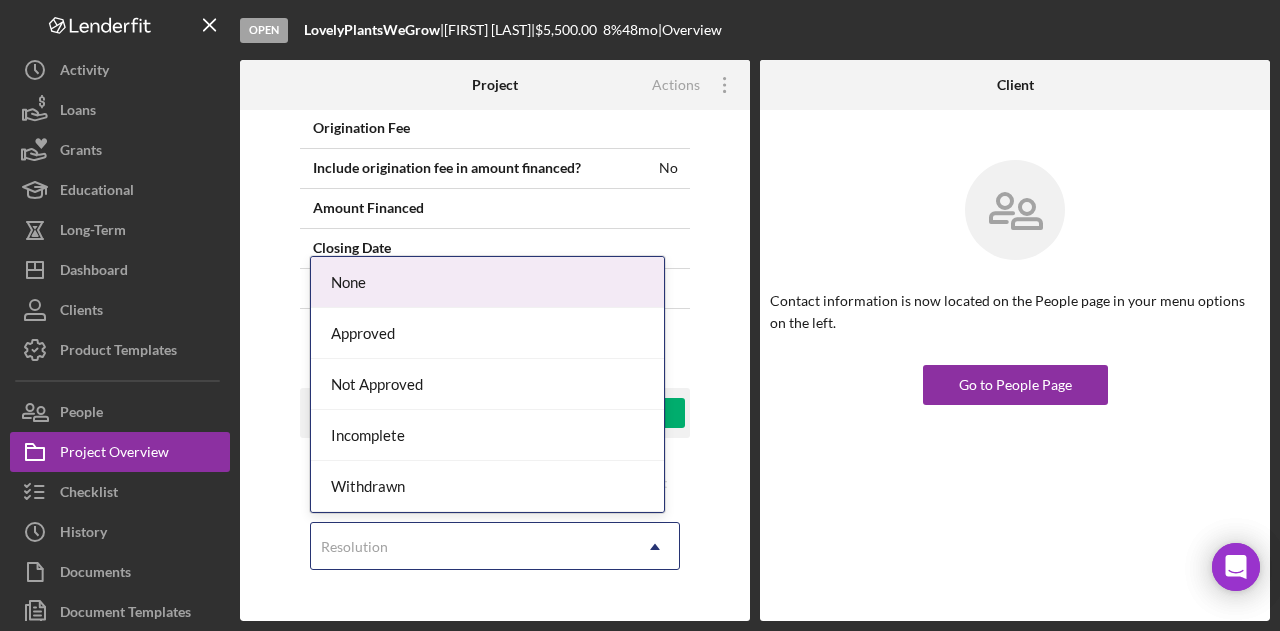 click on "Resolution" at bounding box center (471, 547) 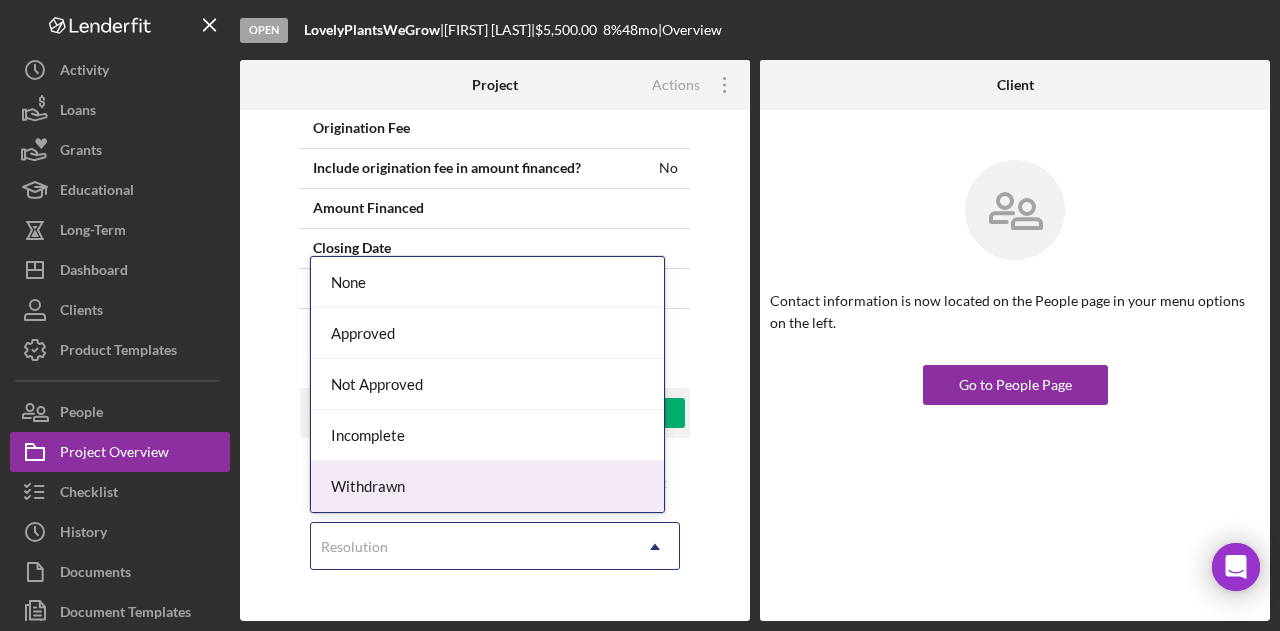 click on "Withdrawn" at bounding box center (487, 486) 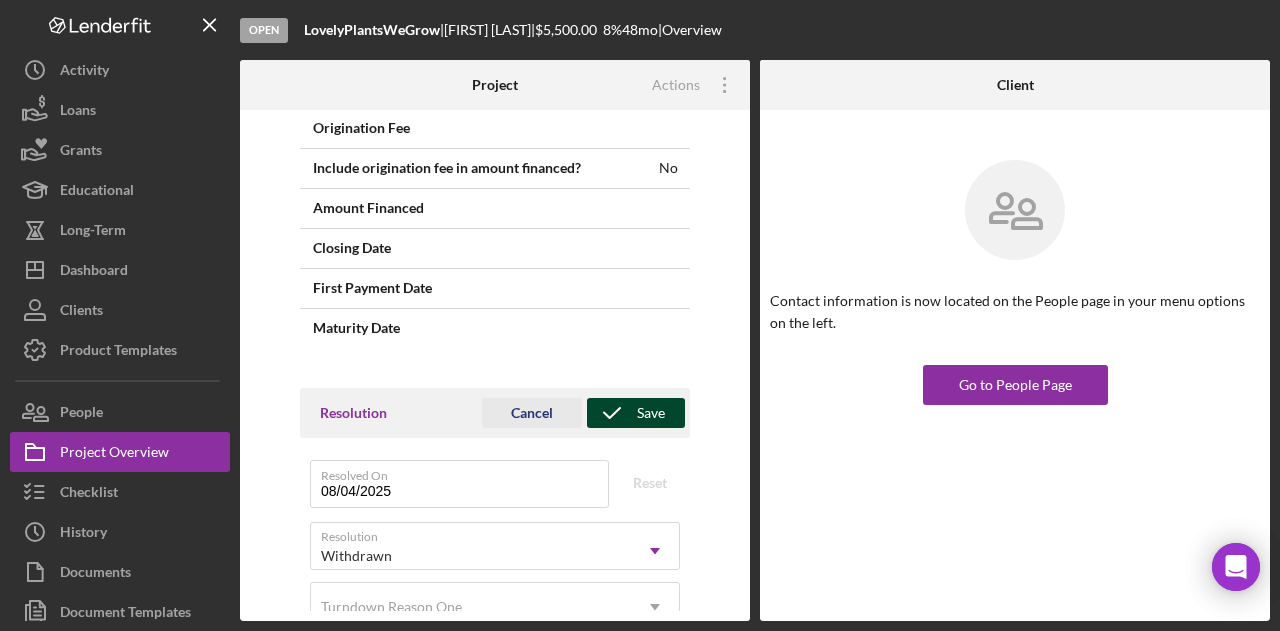 click on "Save" at bounding box center (651, 413) 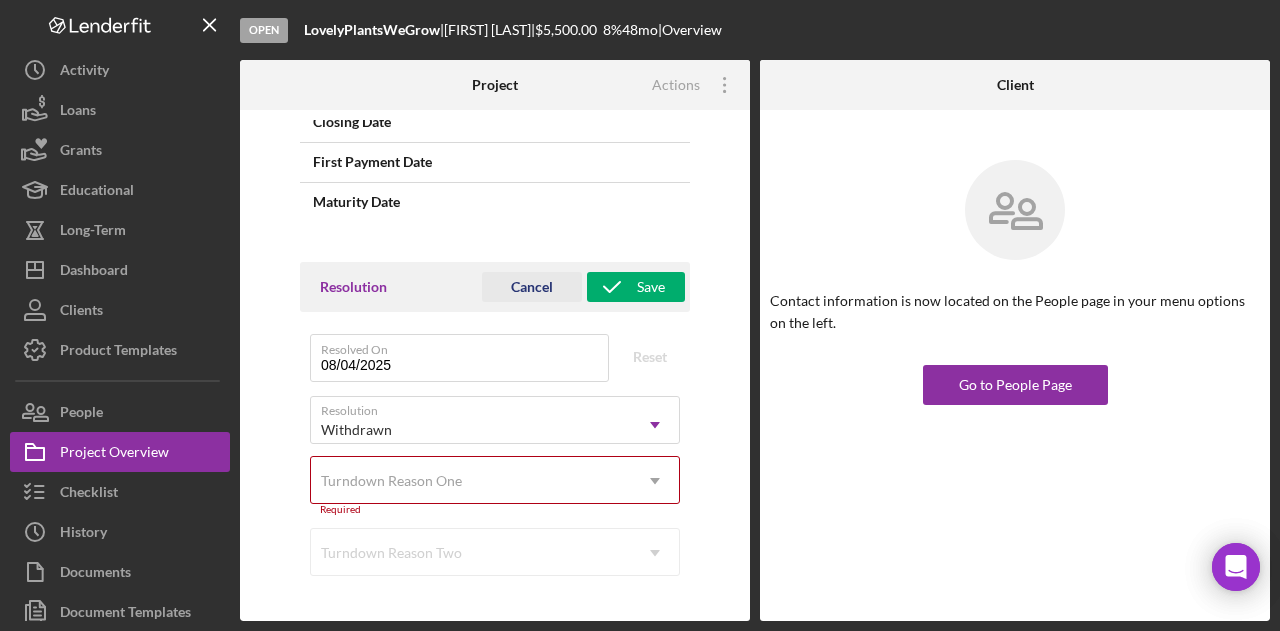 scroll, scrollTop: 1661, scrollLeft: 0, axis: vertical 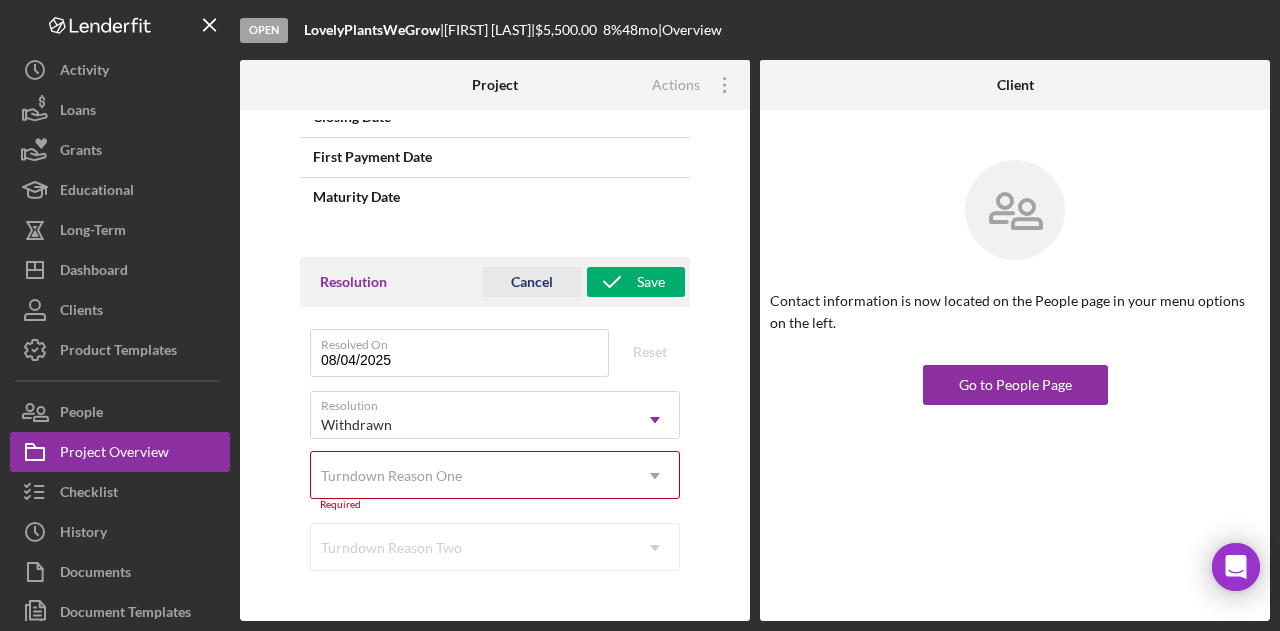 click on "Turndown Reason One" at bounding box center (471, 476) 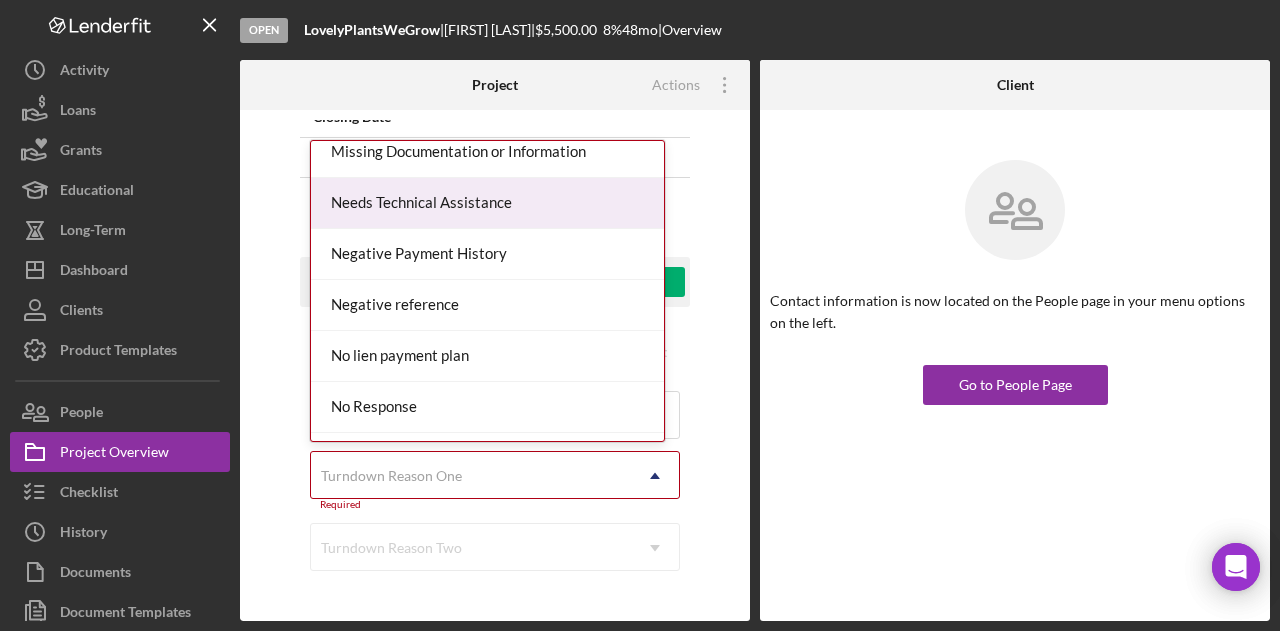 scroll, scrollTop: 1300, scrollLeft: 0, axis: vertical 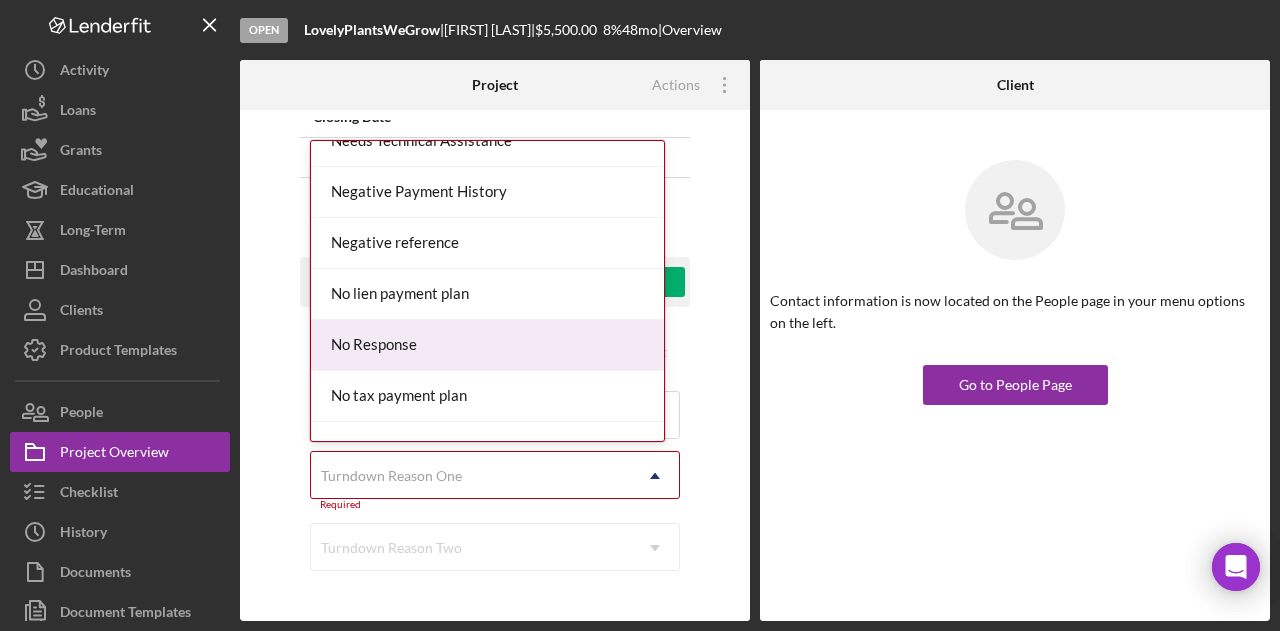 click on "No Response" at bounding box center (487, 345) 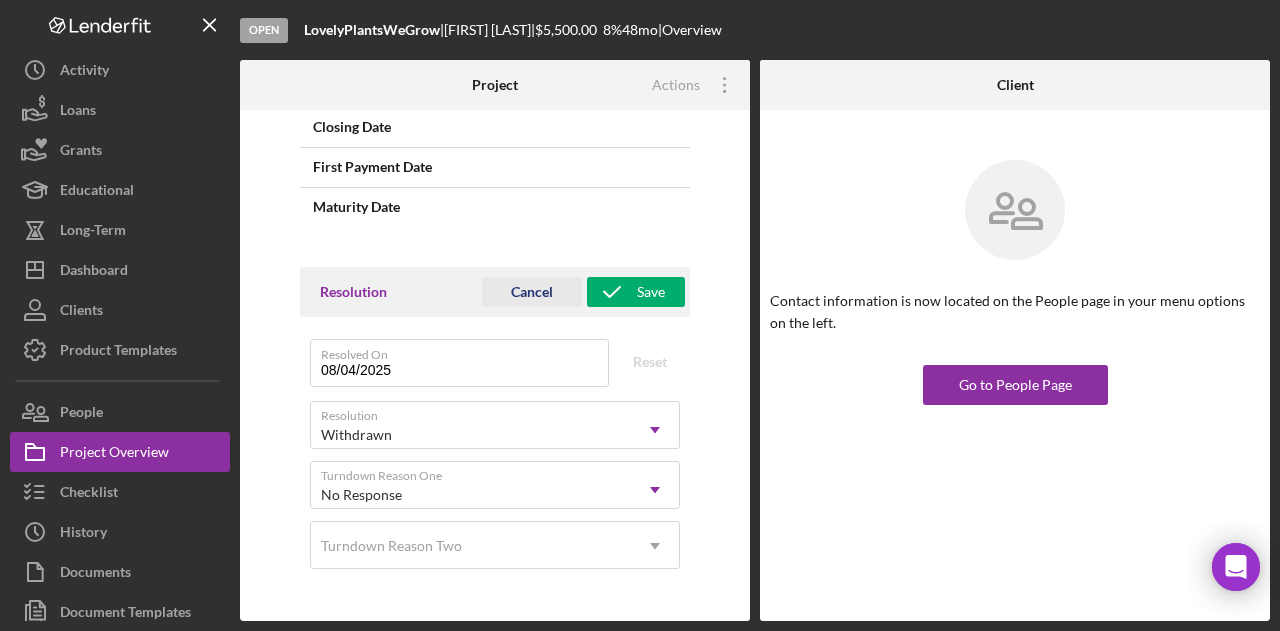 scroll, scrollTop: 1650, scrollLeft: 0, axis: vertical 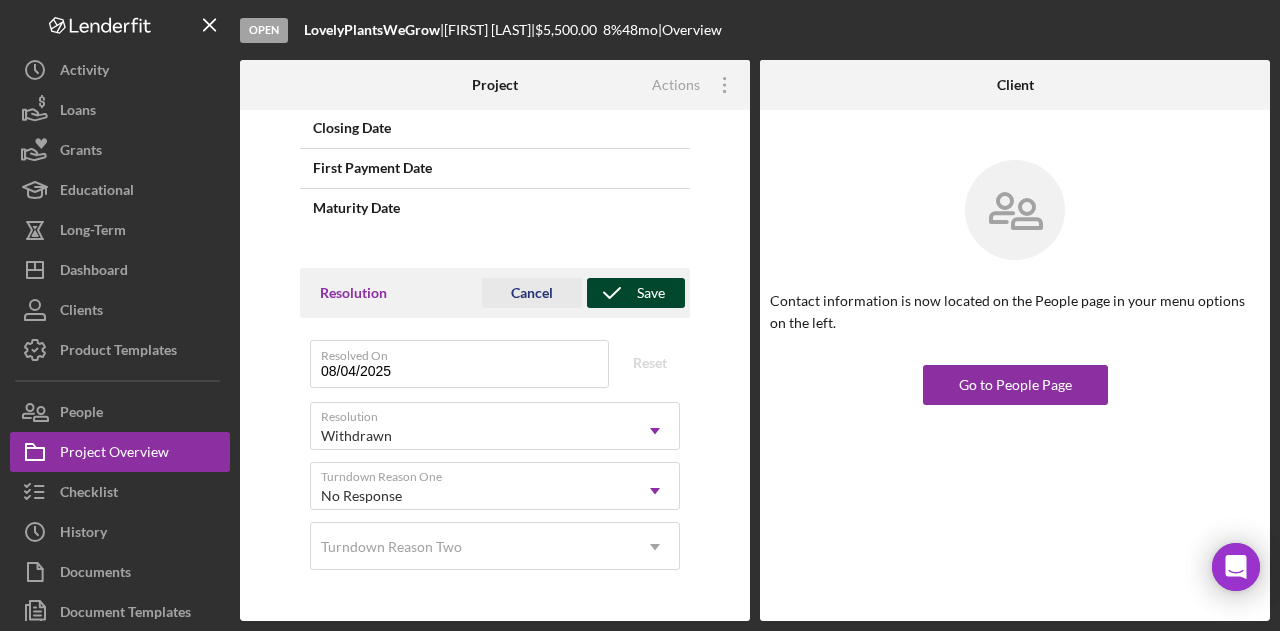 click on "Save" at bounding box center [651, 293] 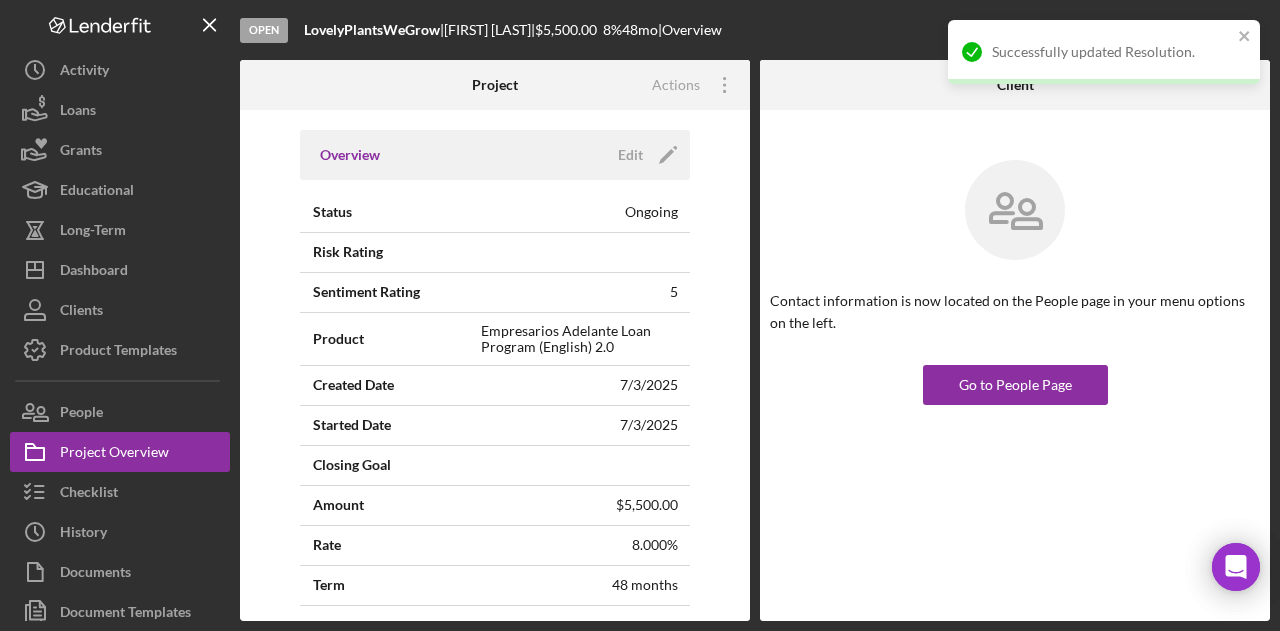 scroll, scrollTop: 0, scrollLeft: 0, axis: both 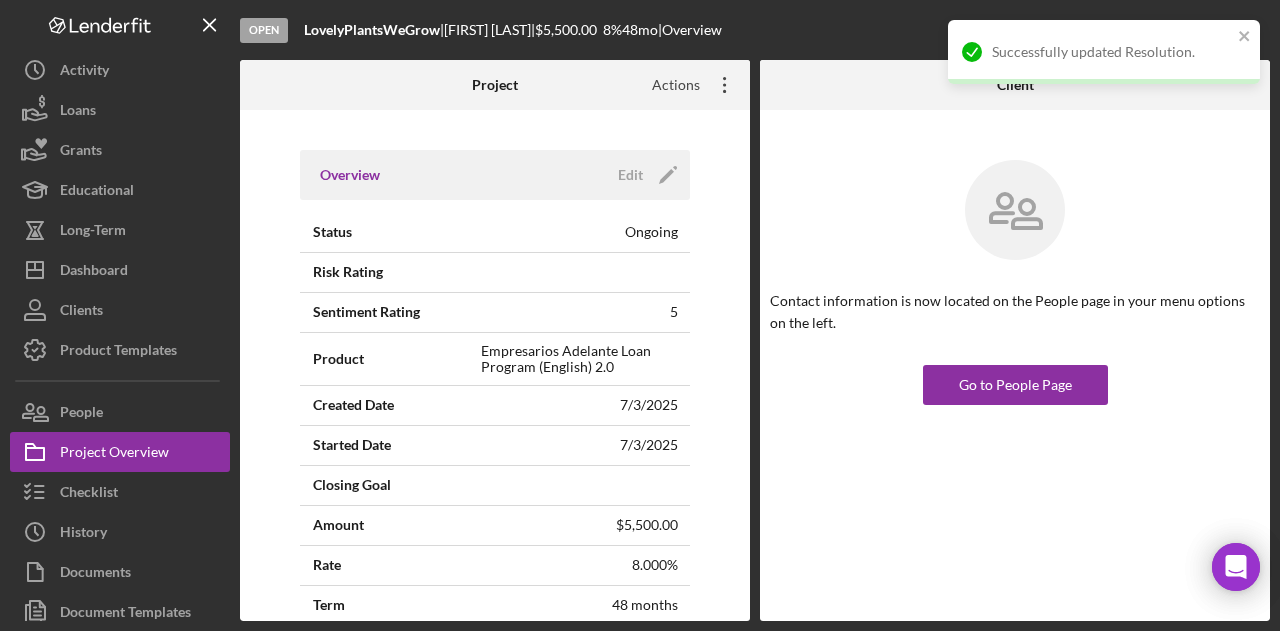 click on "Icon/Overflow" 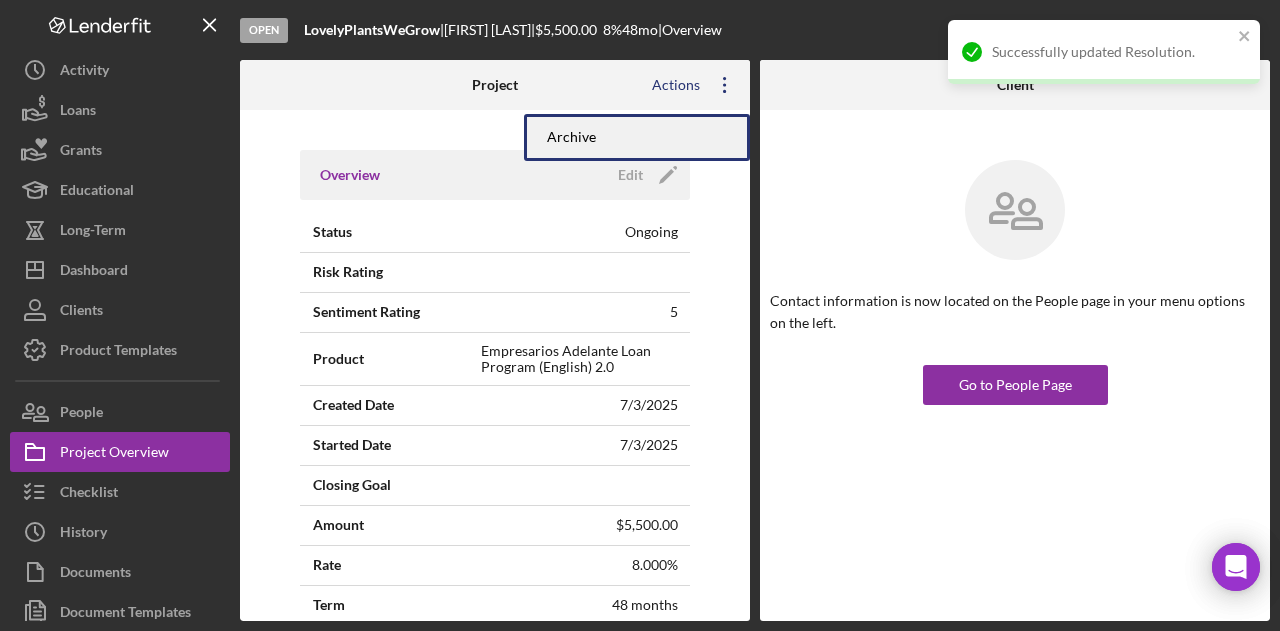 click on "Archive" at bounding box center [637, 137] 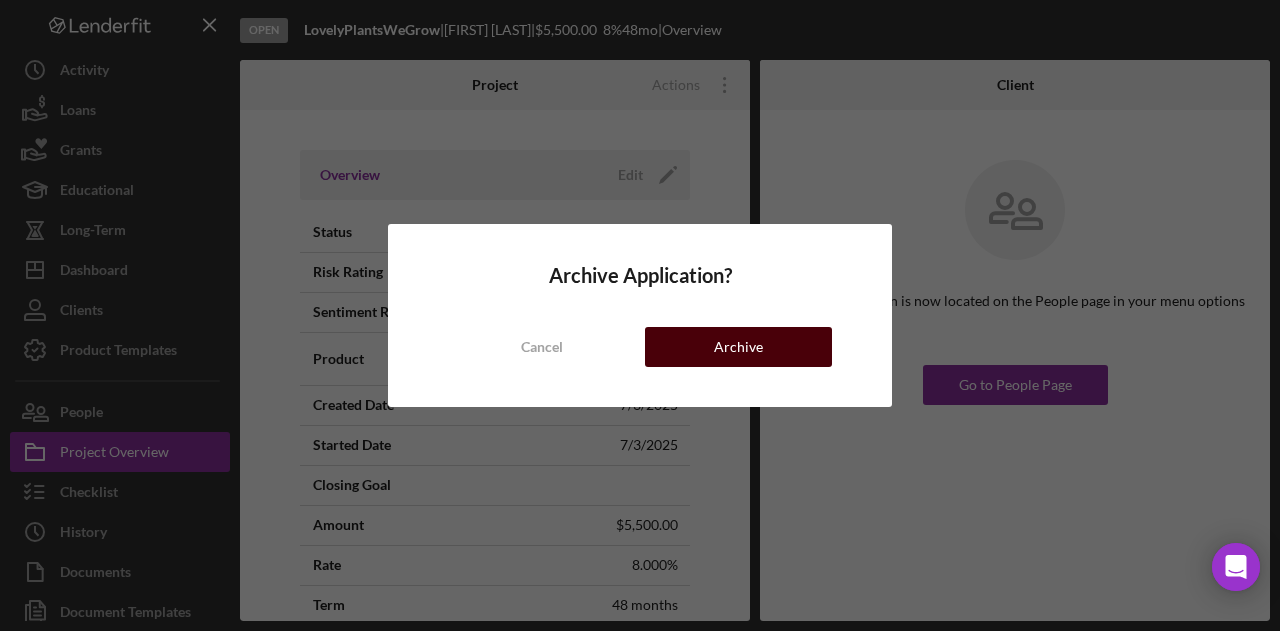 click on "Archive" at bounding box center [738, 347] 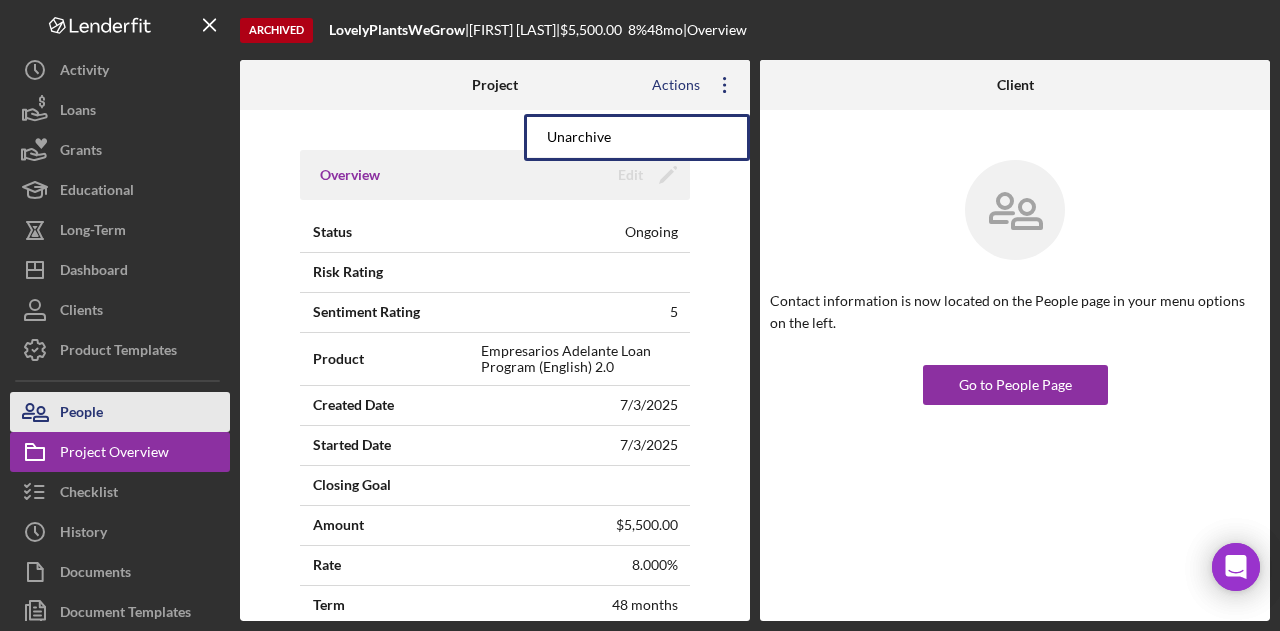 click on "People" at bounding box center [120, 412] 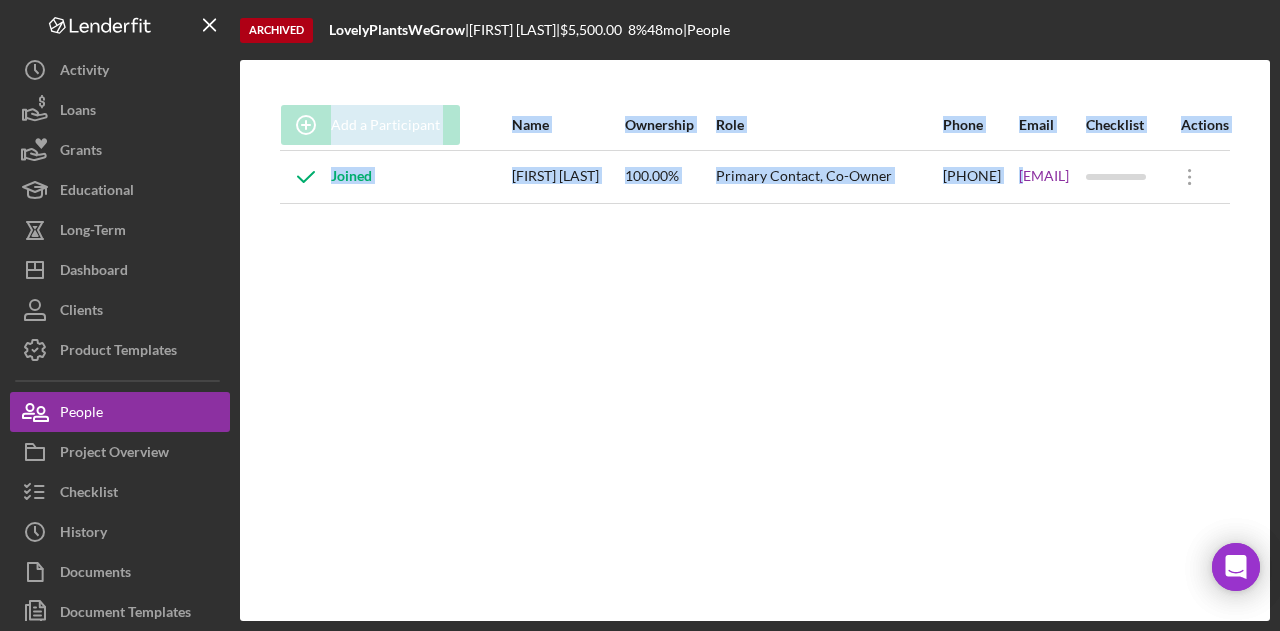 drag, startPoint x: 962, startPoint y: 192, endPoint x: 1086, endPoint y: 206, distance: 124.78782 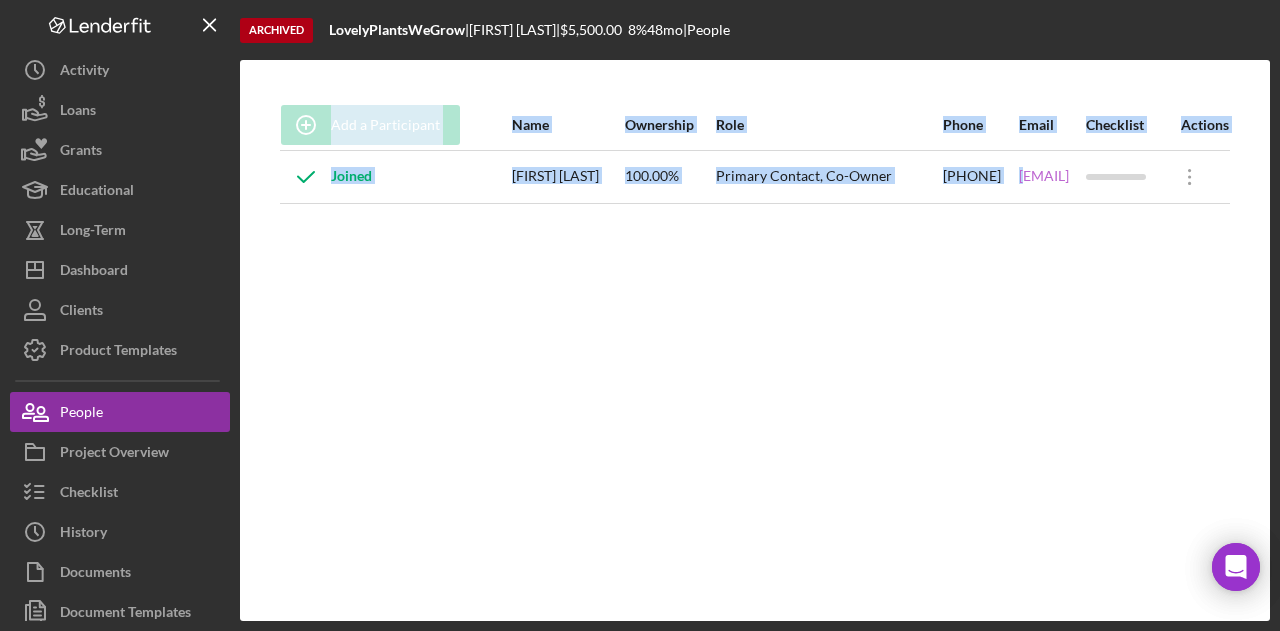 copy on "hglorente@yahoo.com" 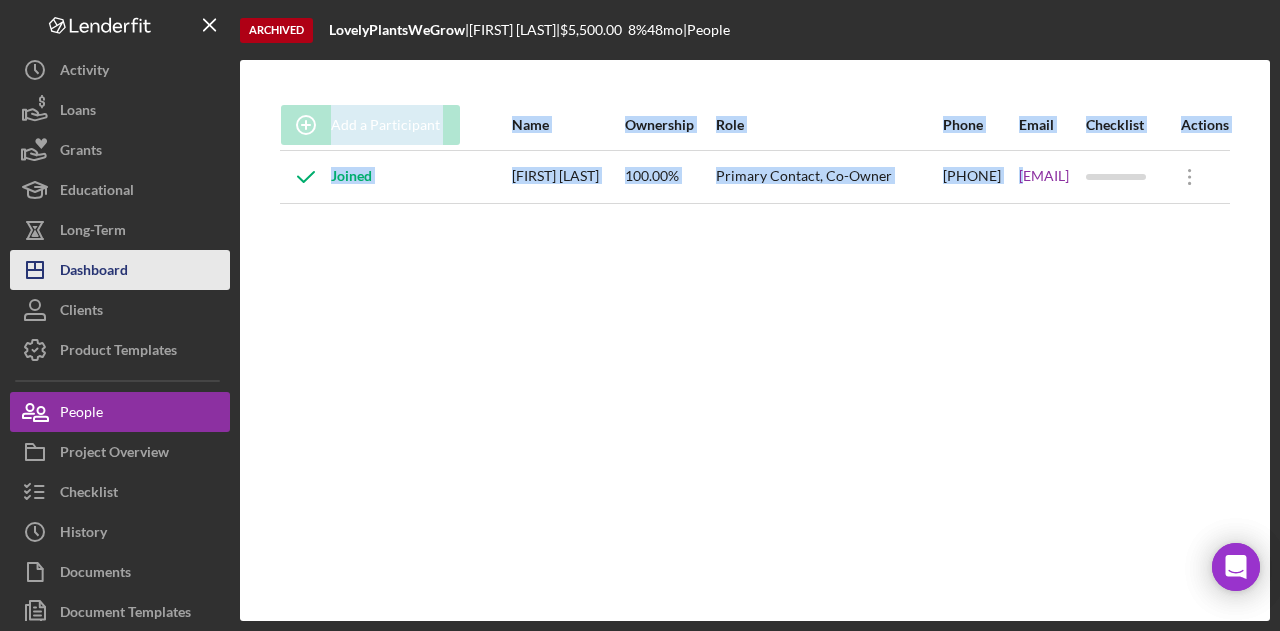 click on "Dashboard" at bounding box center [94, 272] 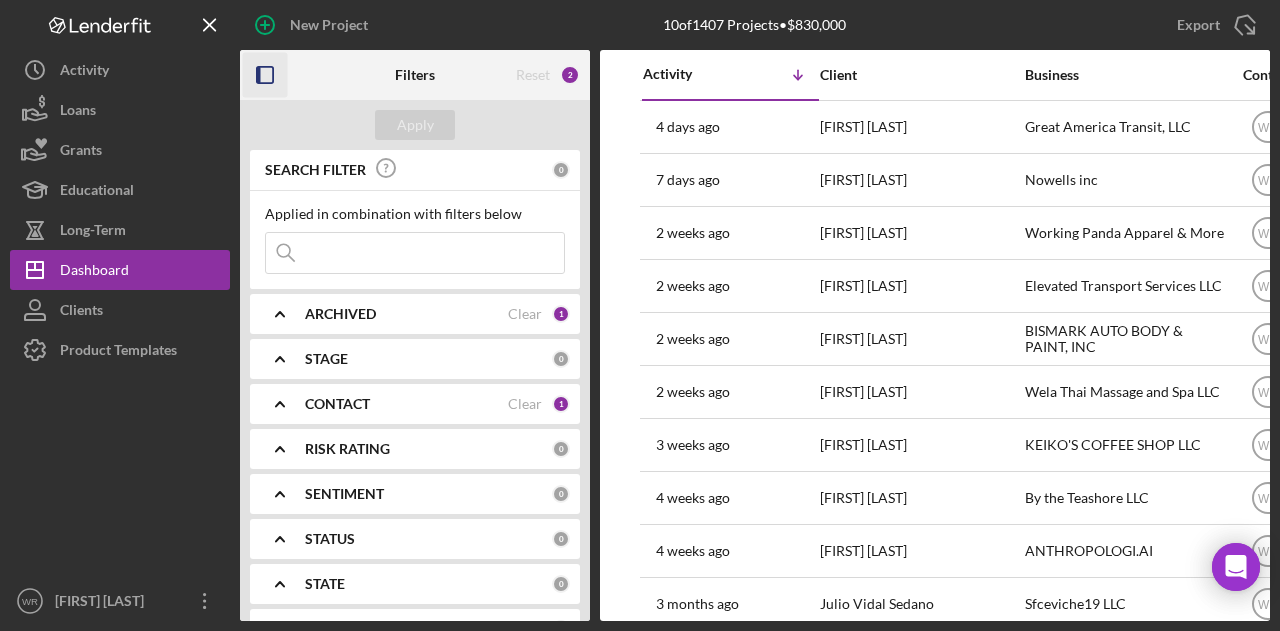 click 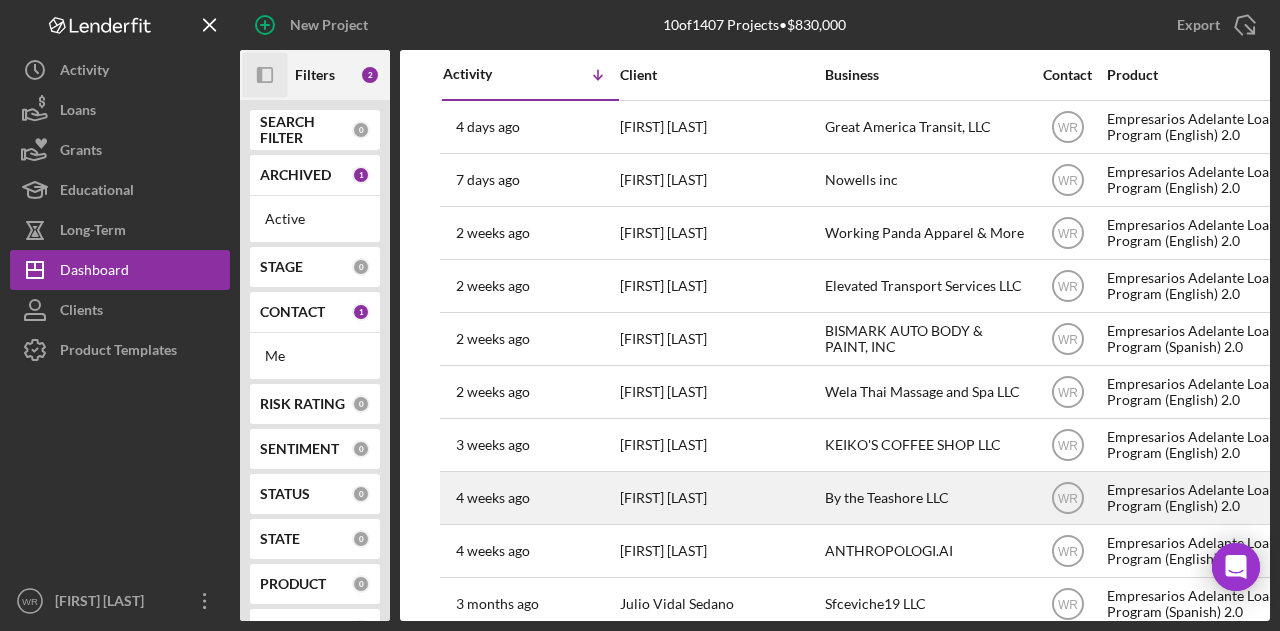 scroll, scrollTop: 42, scrollLeft: 0, axis: vertical 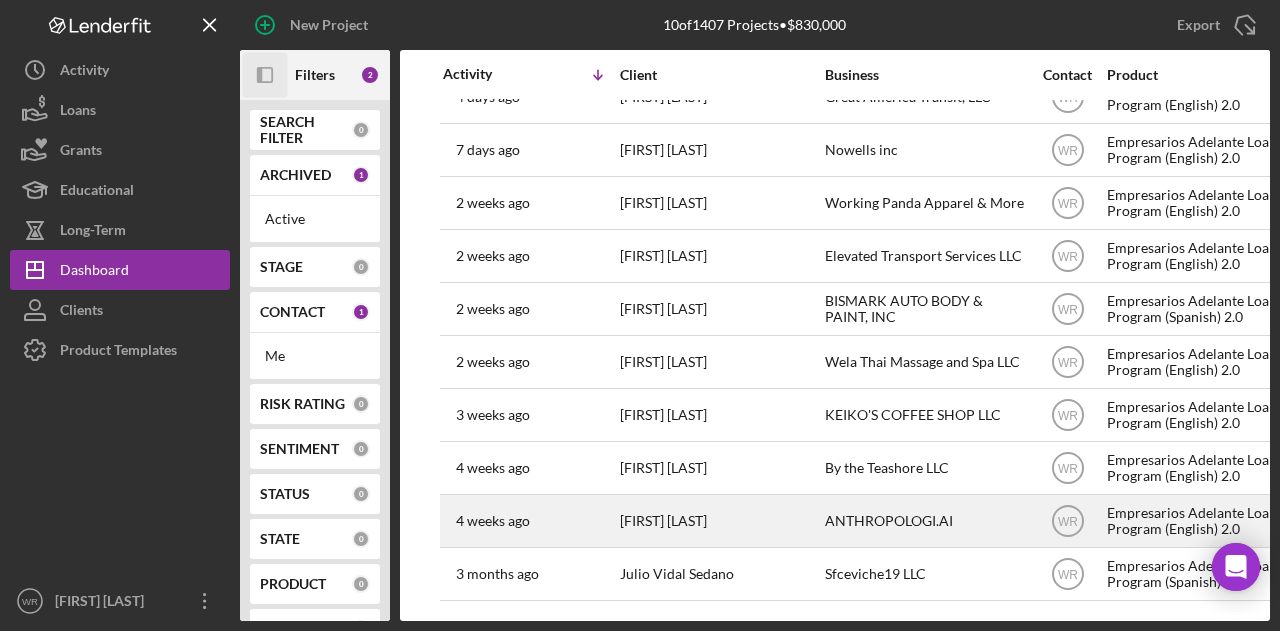 click on "Sharon Washington" at bounding box center [720, 521] 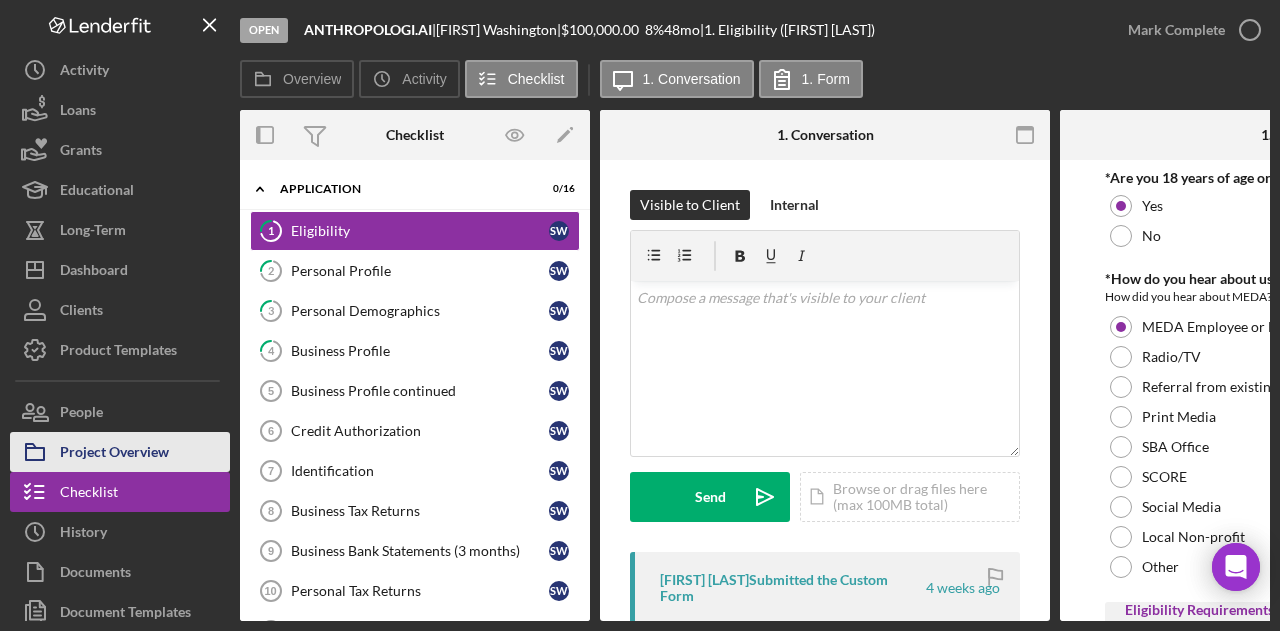 click on "Project Overview" at bounding box center [114, 454] 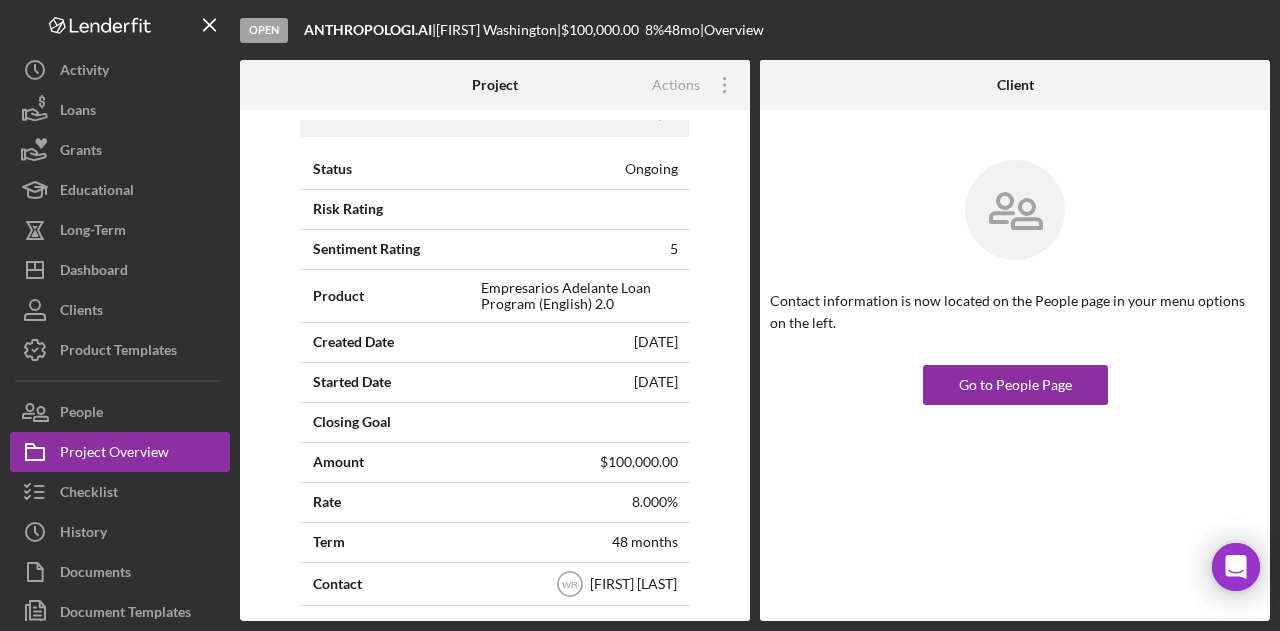scroll, scrollTop: 0, scrollLeft: 0, axis: both 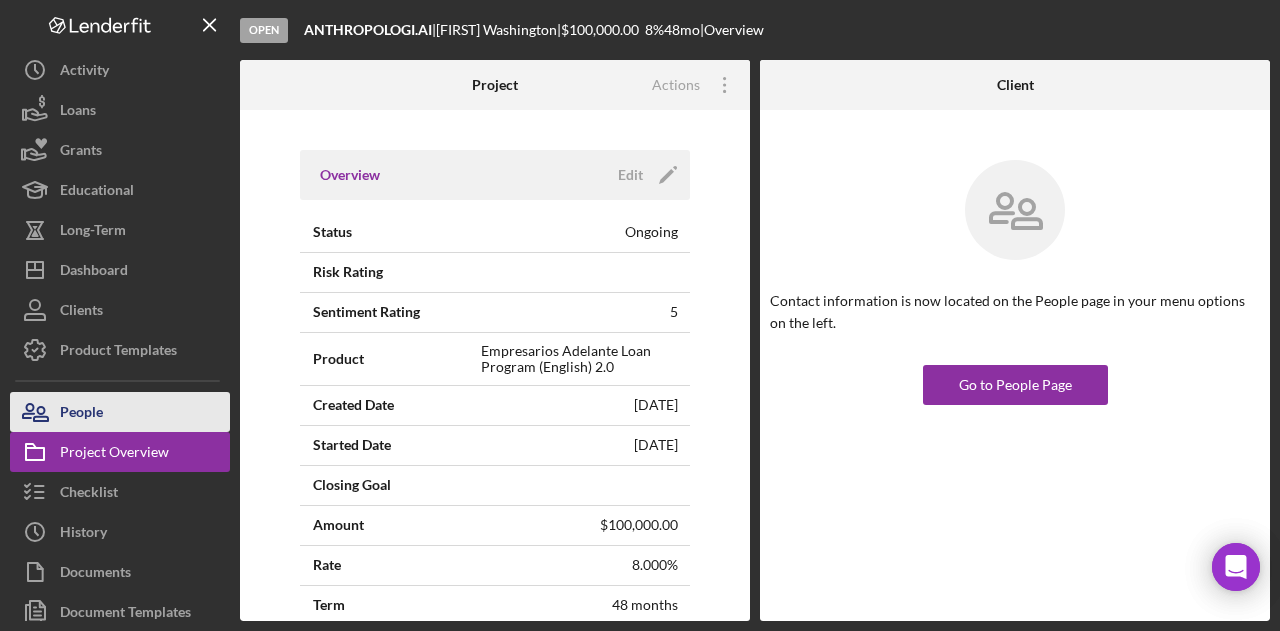 click on "People" at bounding box center [120, 412] 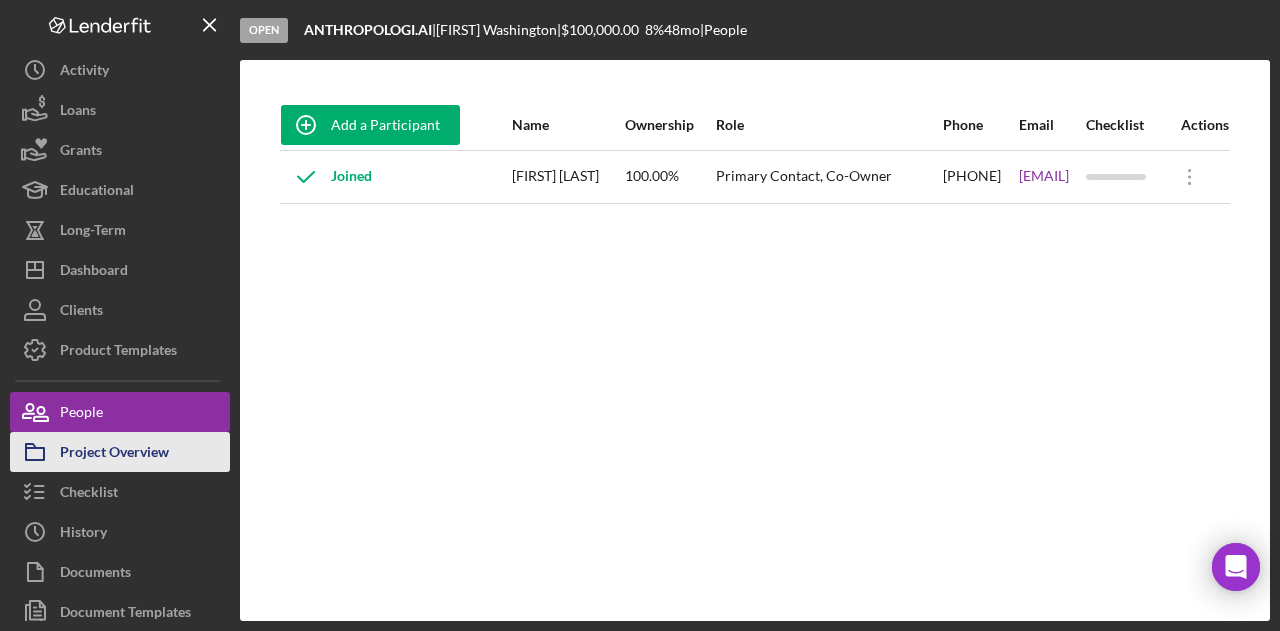 click on "Project Overview" at bounding box center (114, 454) 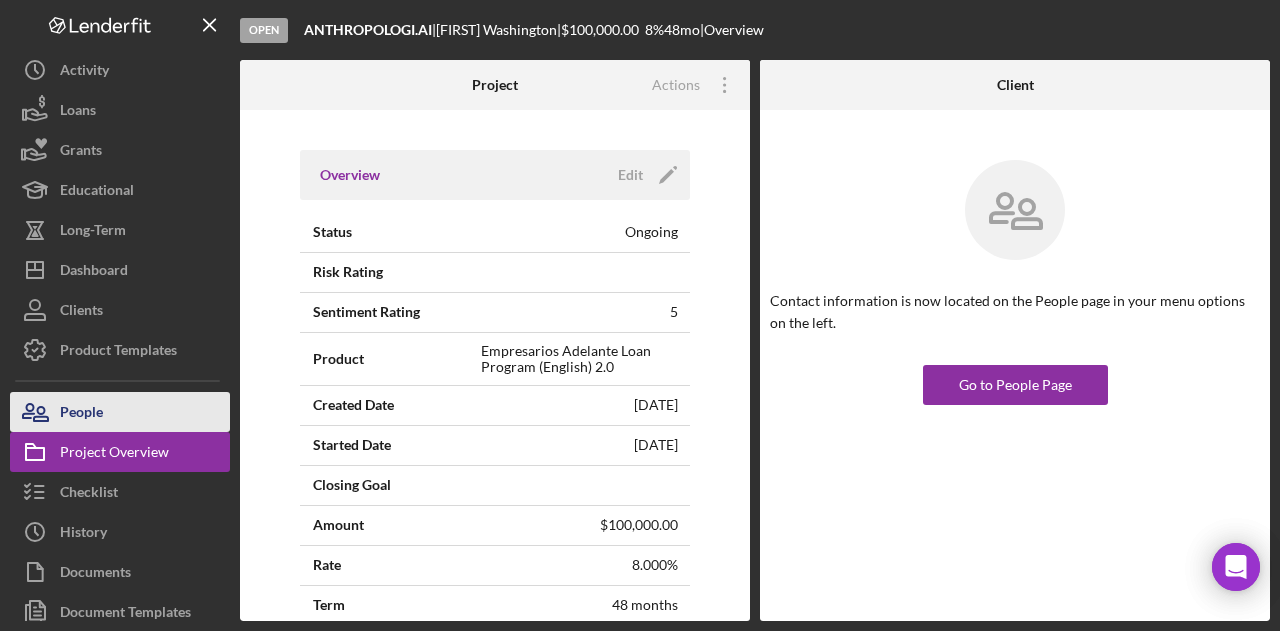 click on "People" at bounding box center [120, 412] 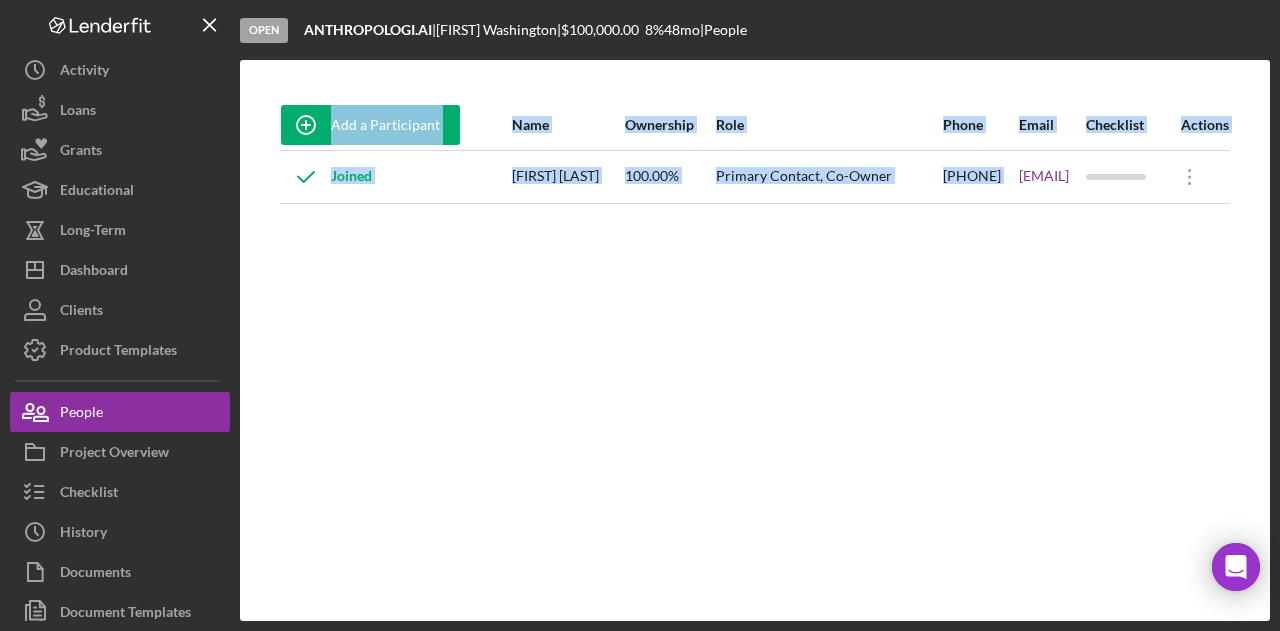 drag, startPoint x: 929, startPoint y: 188, endPoint x: 1079, endPoint y: 204, distance: 150.85092 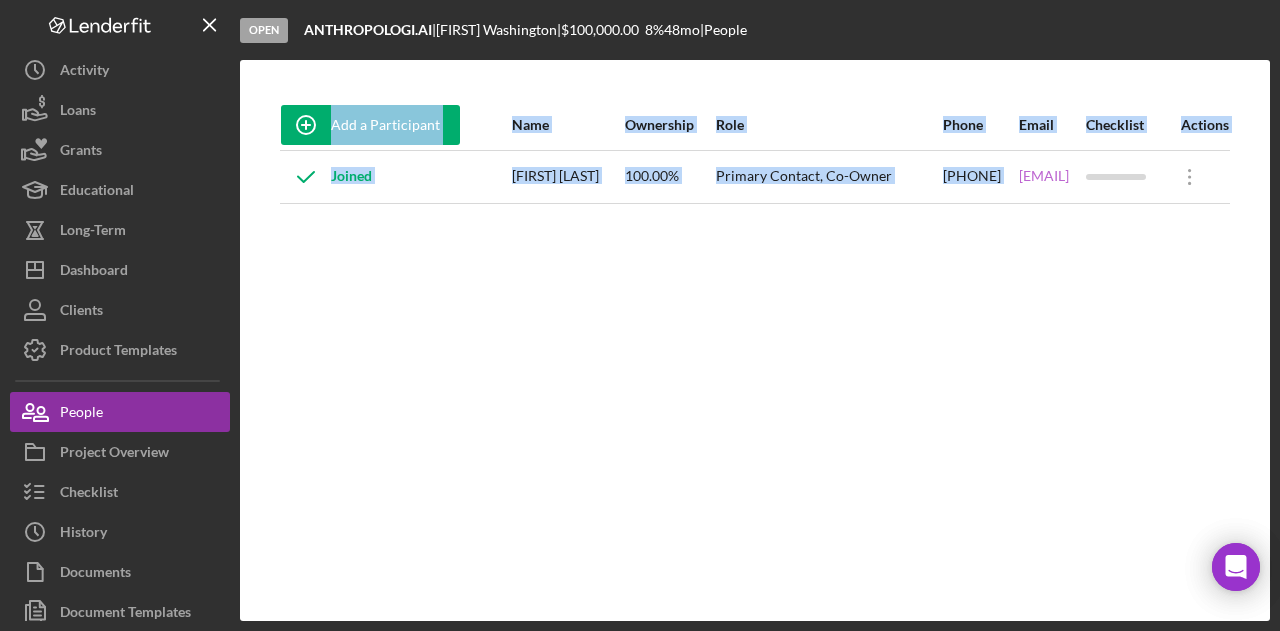 copy on "Add a Participant Name Ownership Role Phone Email Checklist Actions  Joined Sharon Washington 100.00% Primary Contact, Co-Owner (281) 620-6913" 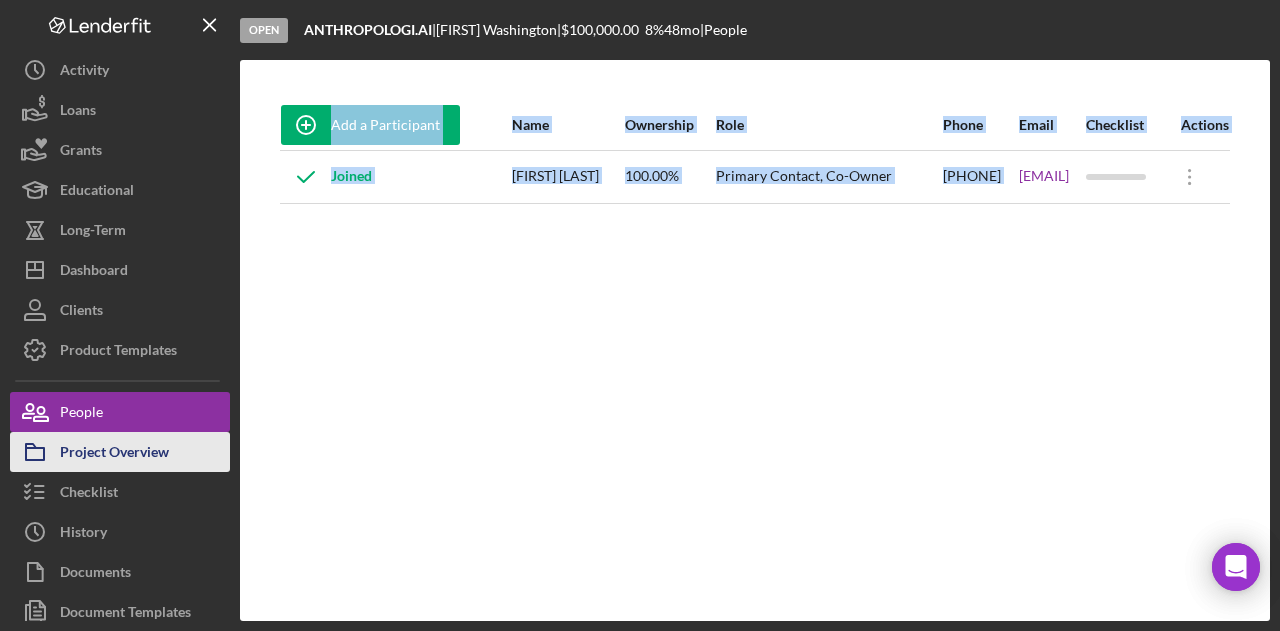 click on "Project Overview" at bounding box center (114, 454) 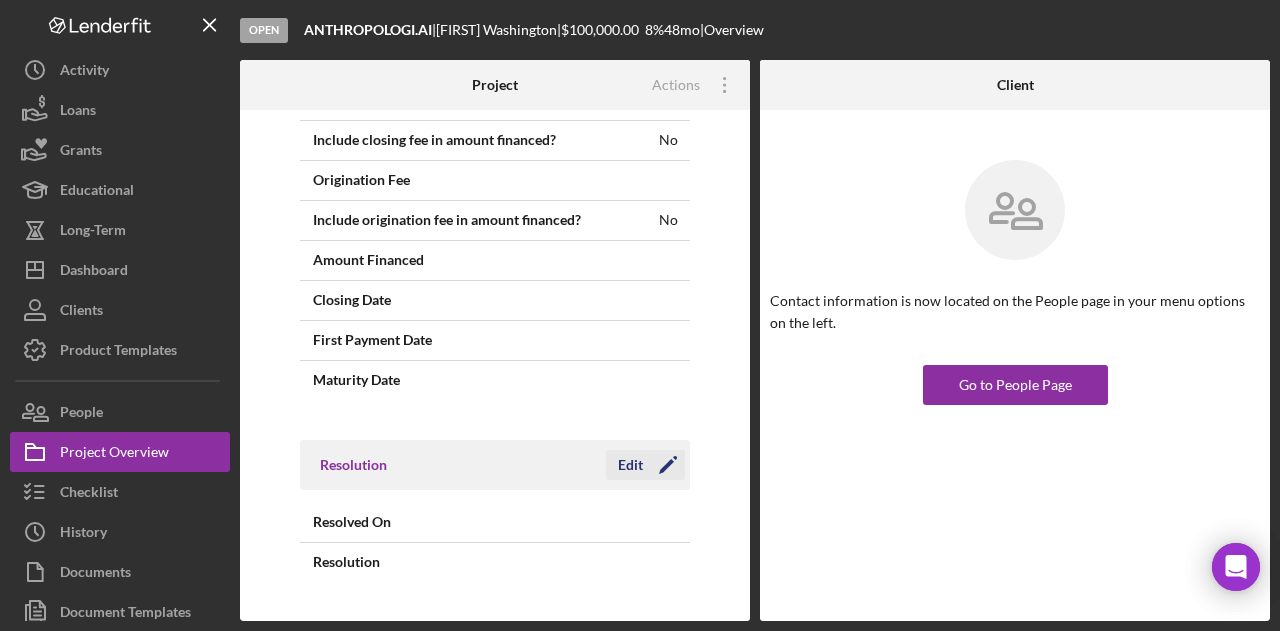 click on "Icon/Edit" 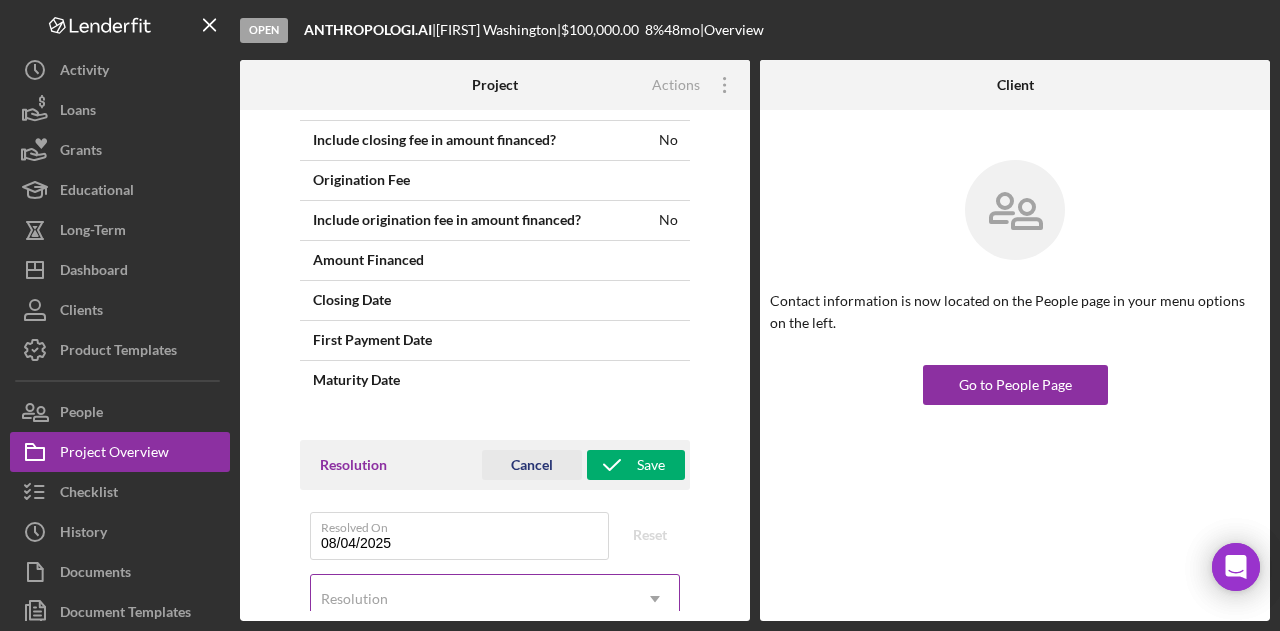 scroll, scrollTop: 1530, scrollLeft: 0, axis: vertical 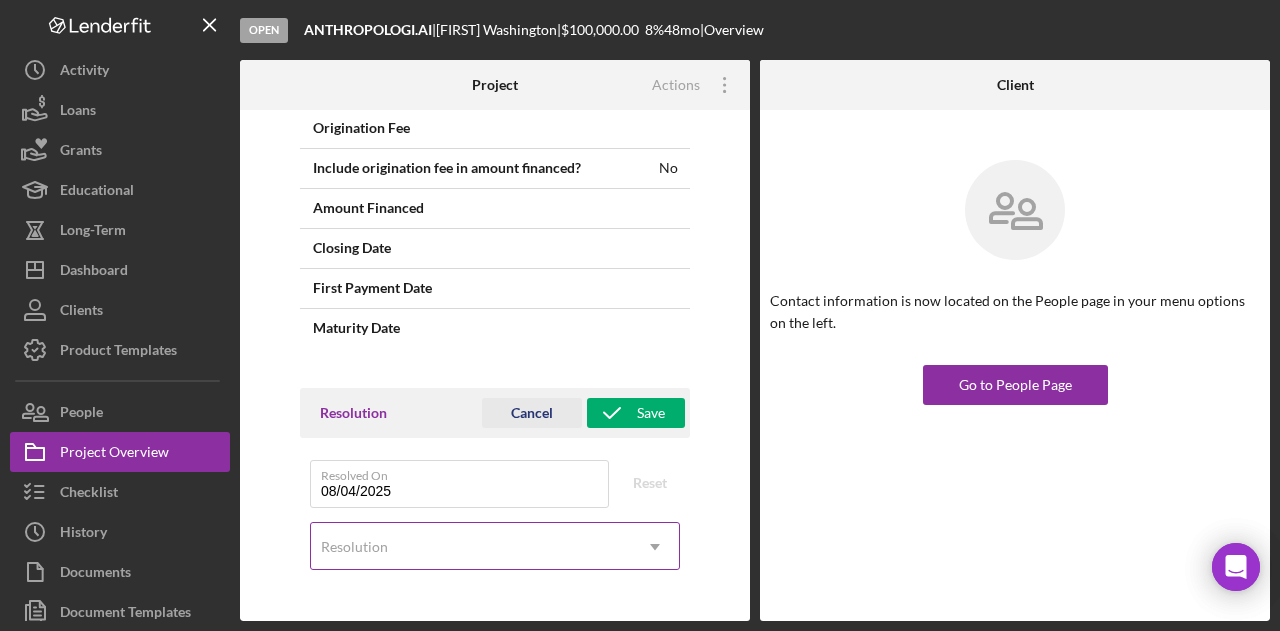 click on "Resolution" at bounding box center [471, 547] 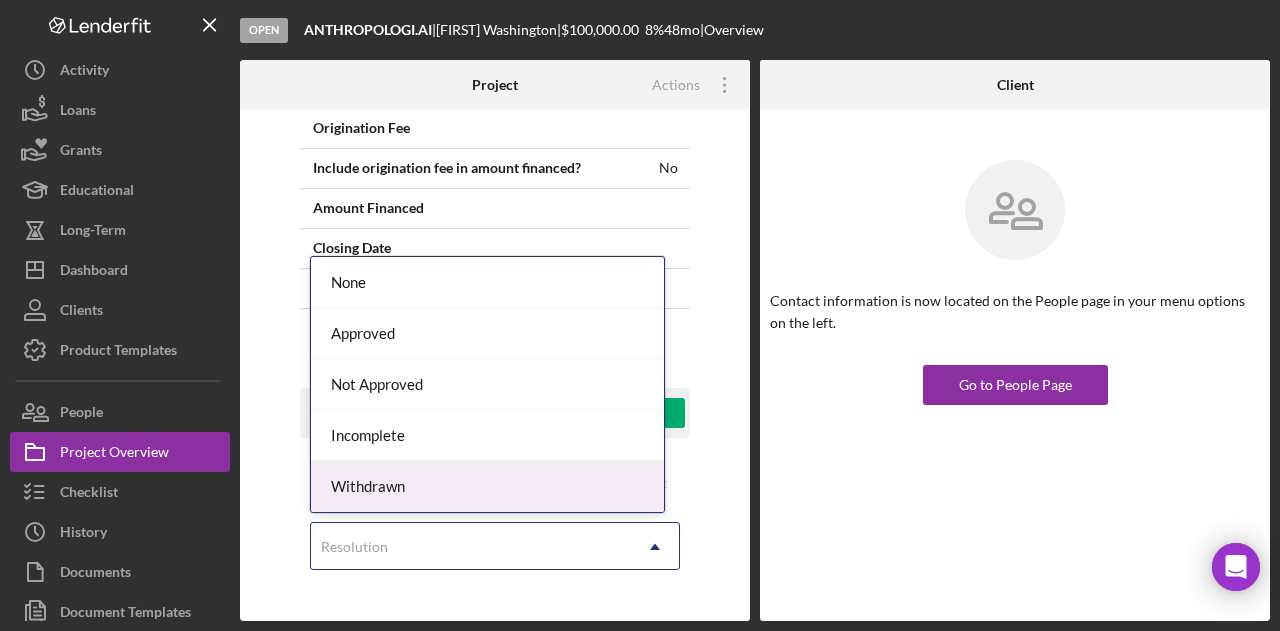 click on "Withdrawn" at bounding box center [487, 486] 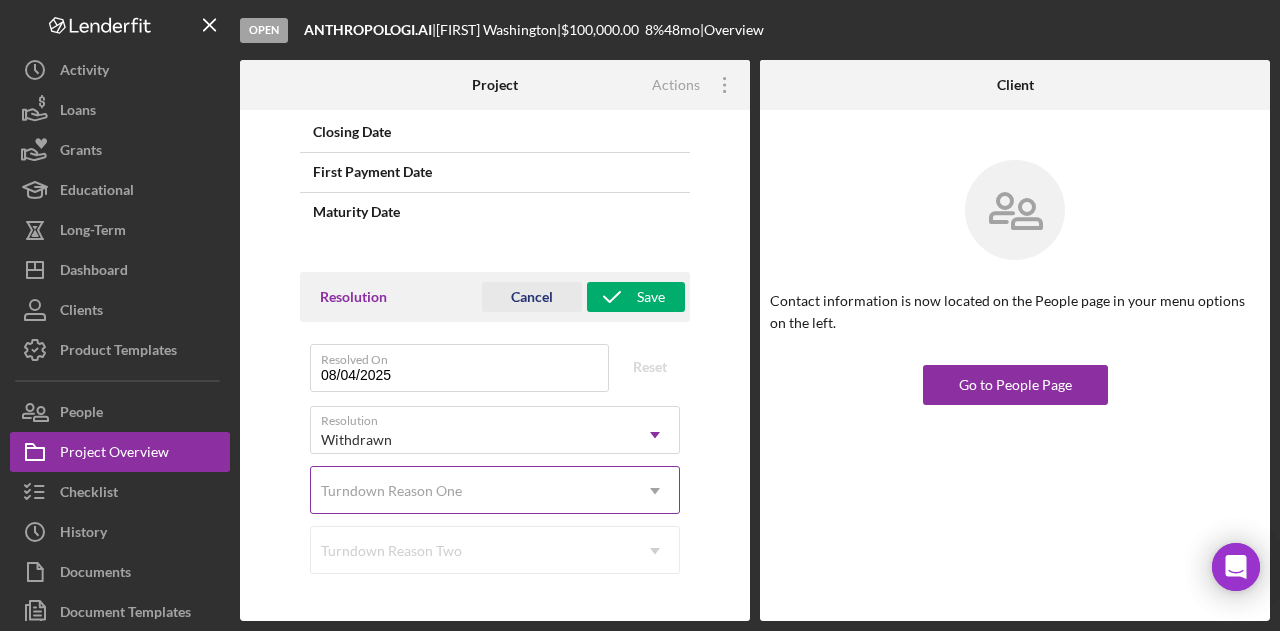 scroll, scrollTop: 1650, scrollLeft: 0, axis: vertical 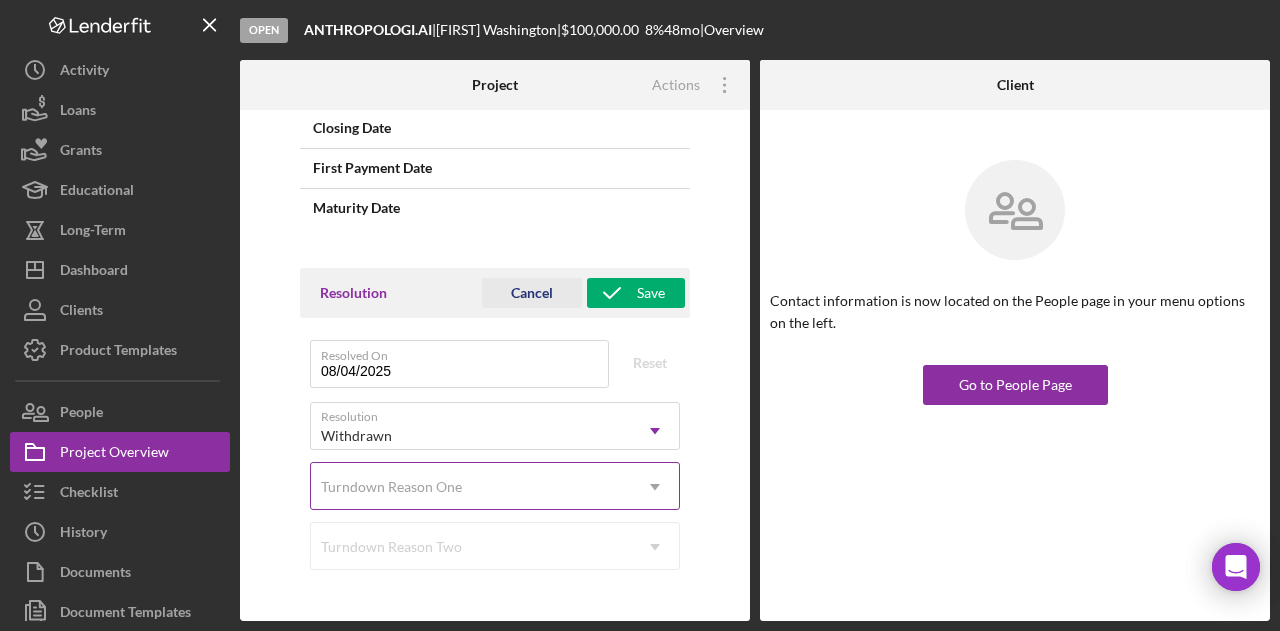 click on "Turndown Reason One" at bounding box center [471, 487] 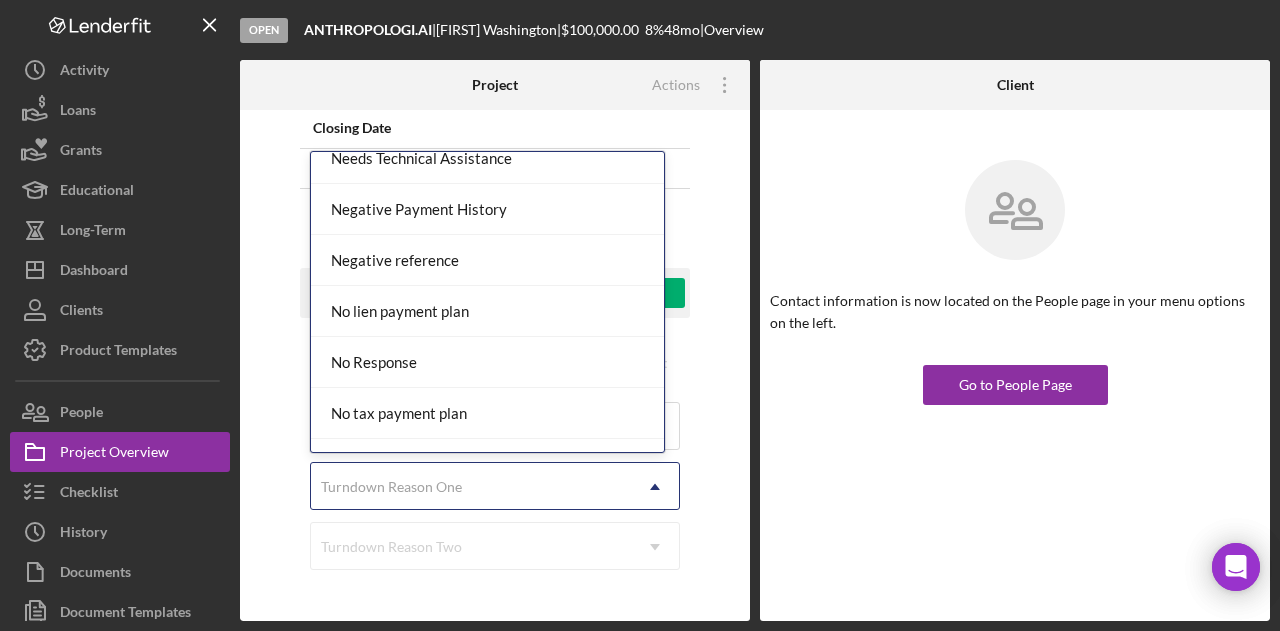 scroll, scrollTop: 1300, scrollLeft: 0, axis: vertical 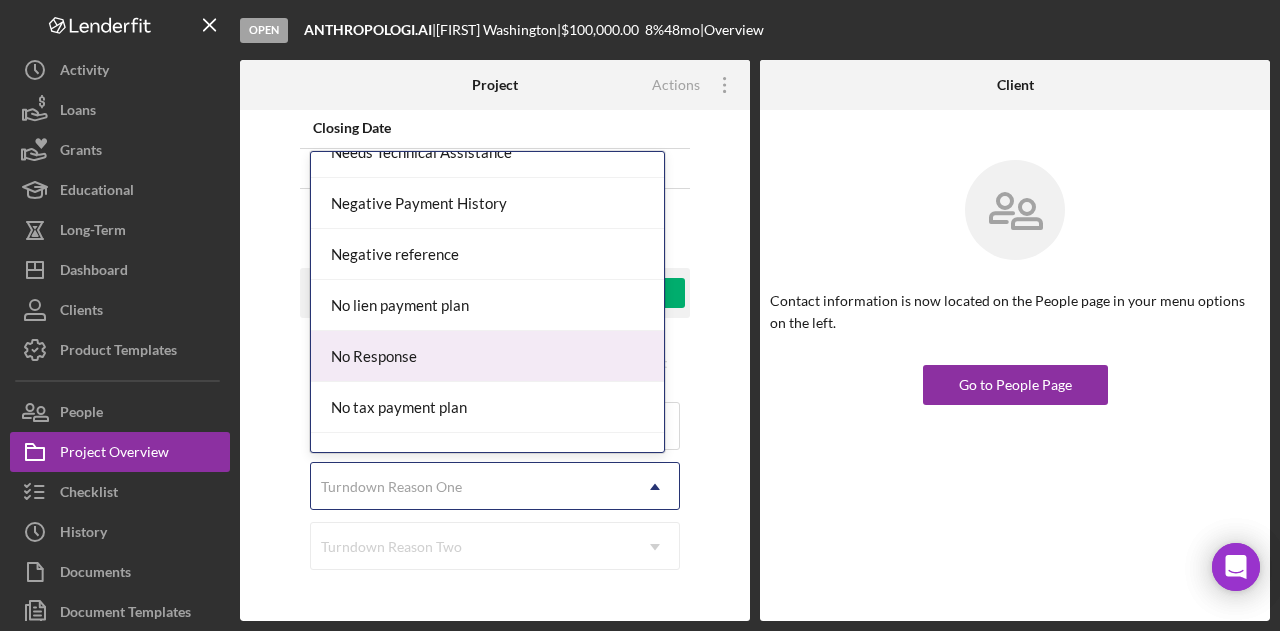 click on "No Response" at bounding box center [487, 356] 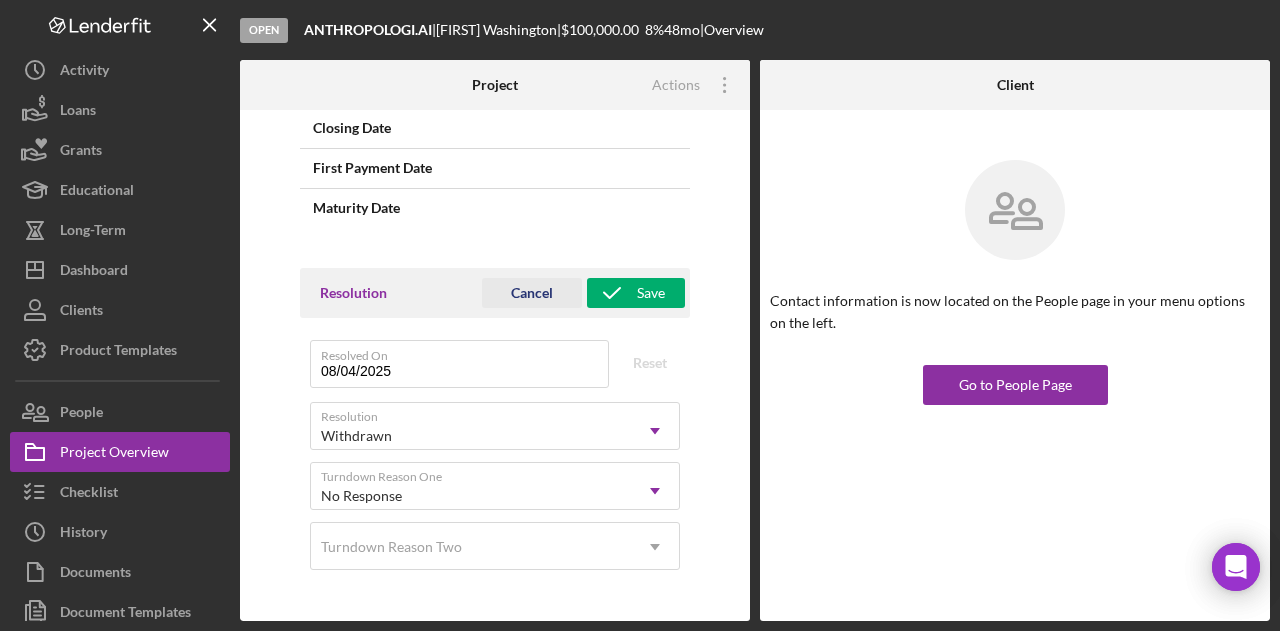 click on "Resolution Cancel Save" at bounding box center (495, 293) 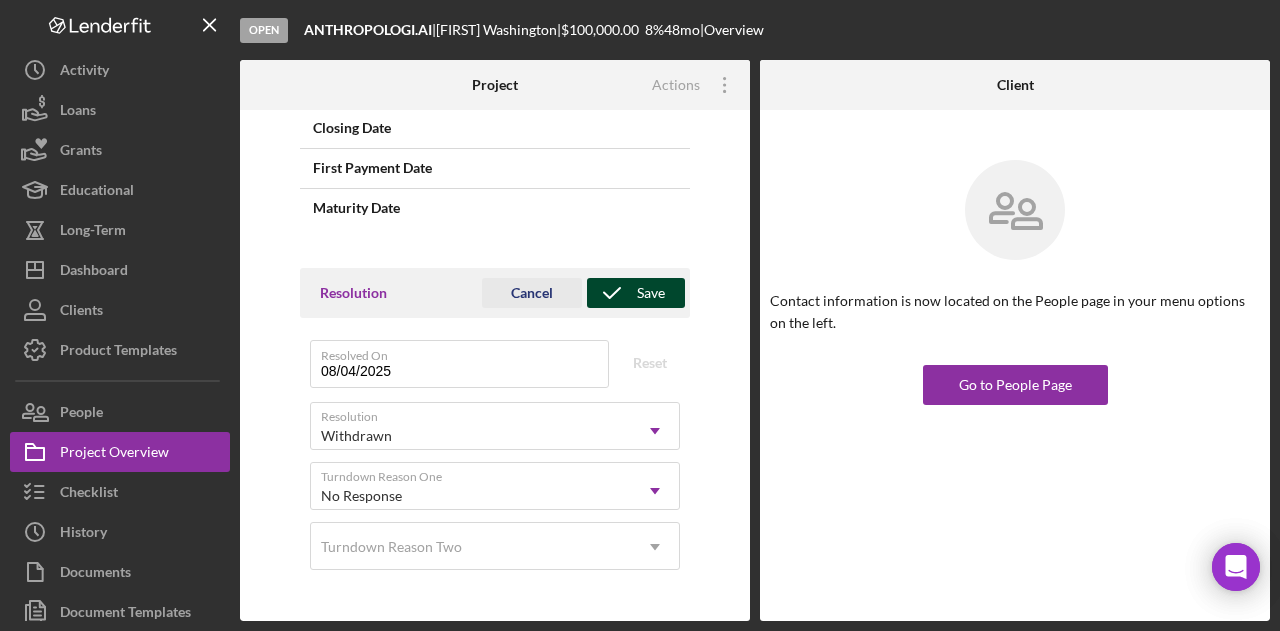 click 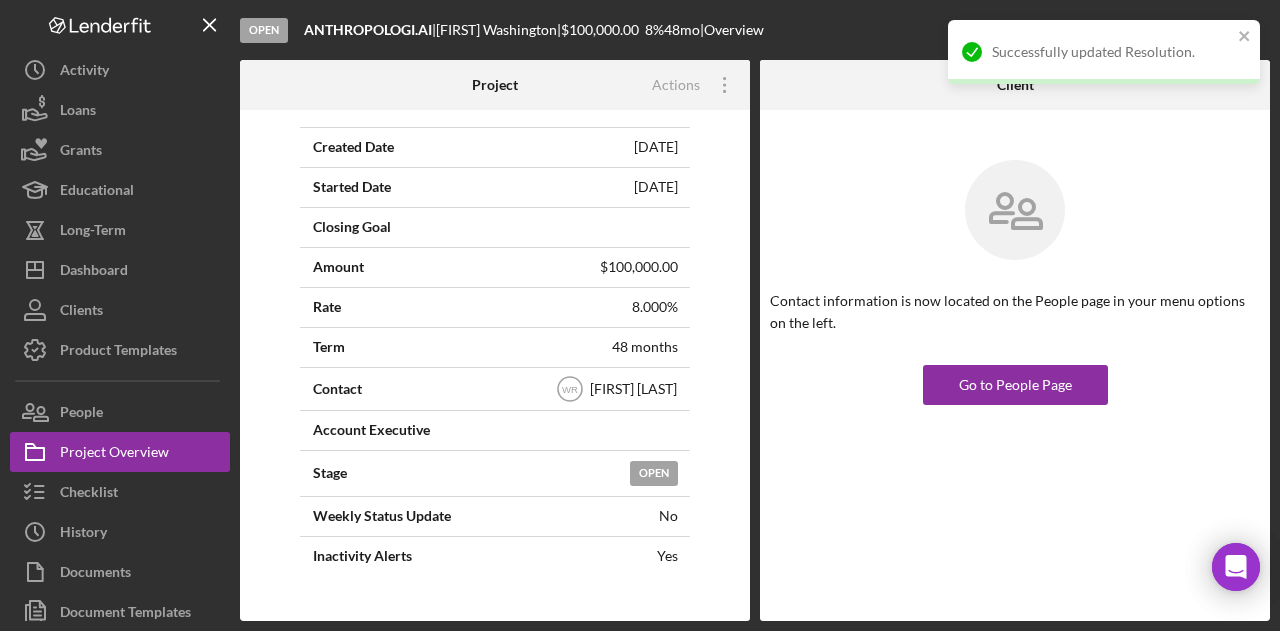 scroll, scrollTop: 0, scrollLeft: 0, axis: both 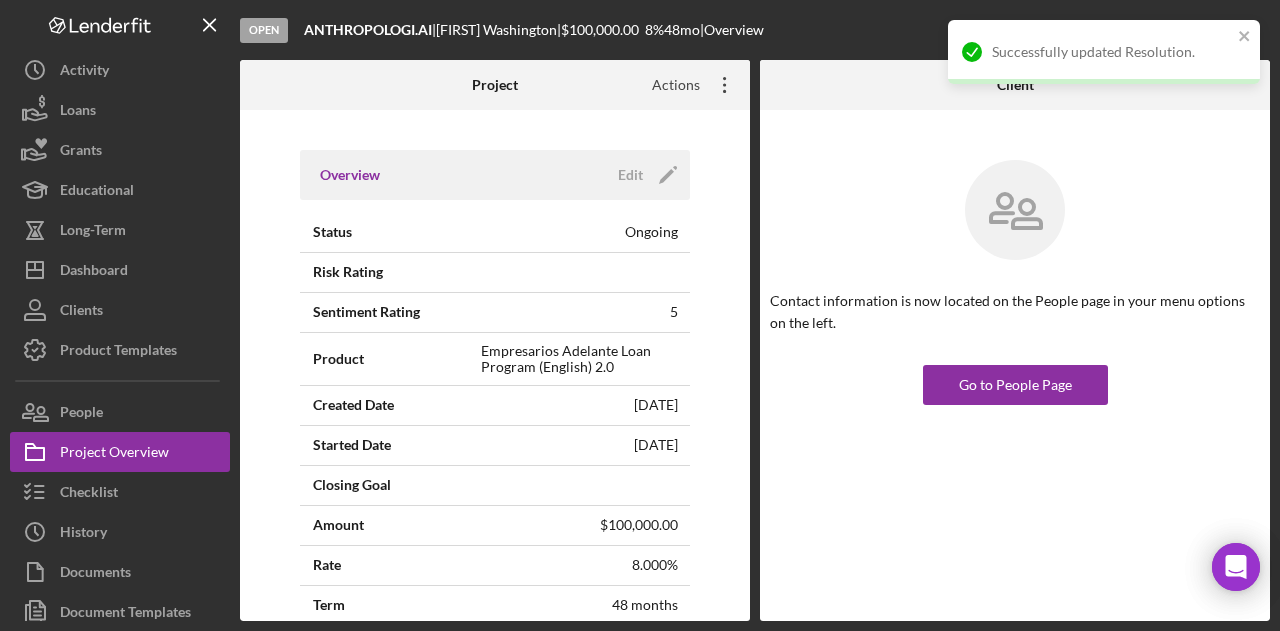 click on "Icon/Overflow" 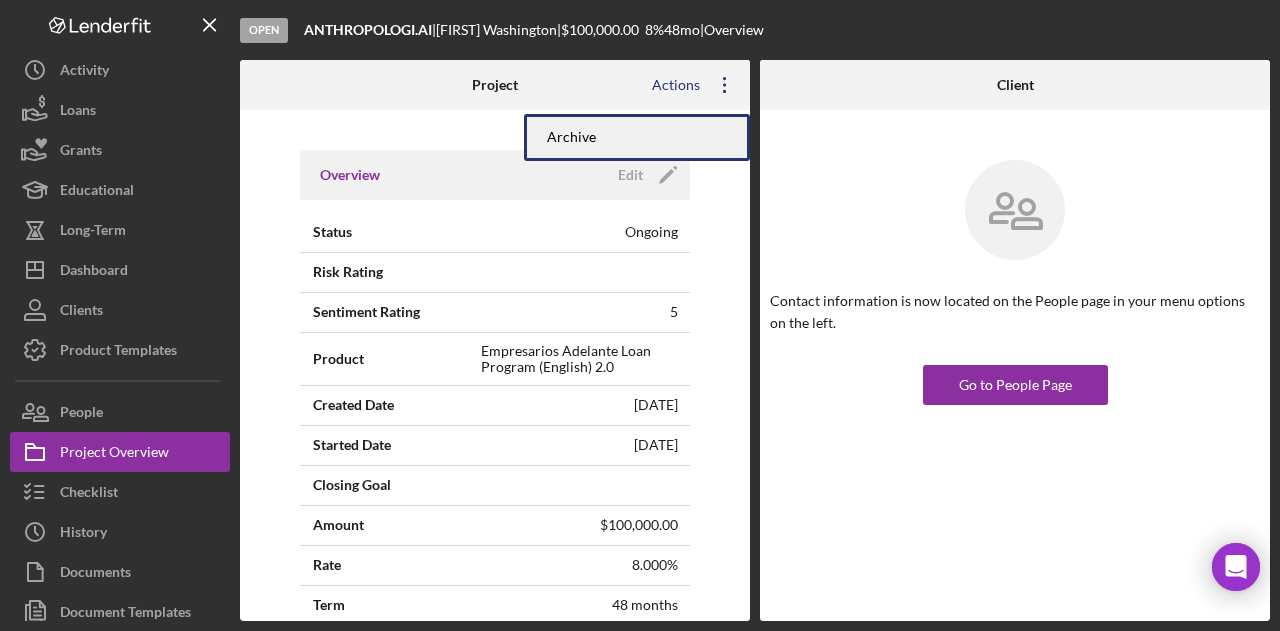 click on "Archive" at bounding box center (637, 137) 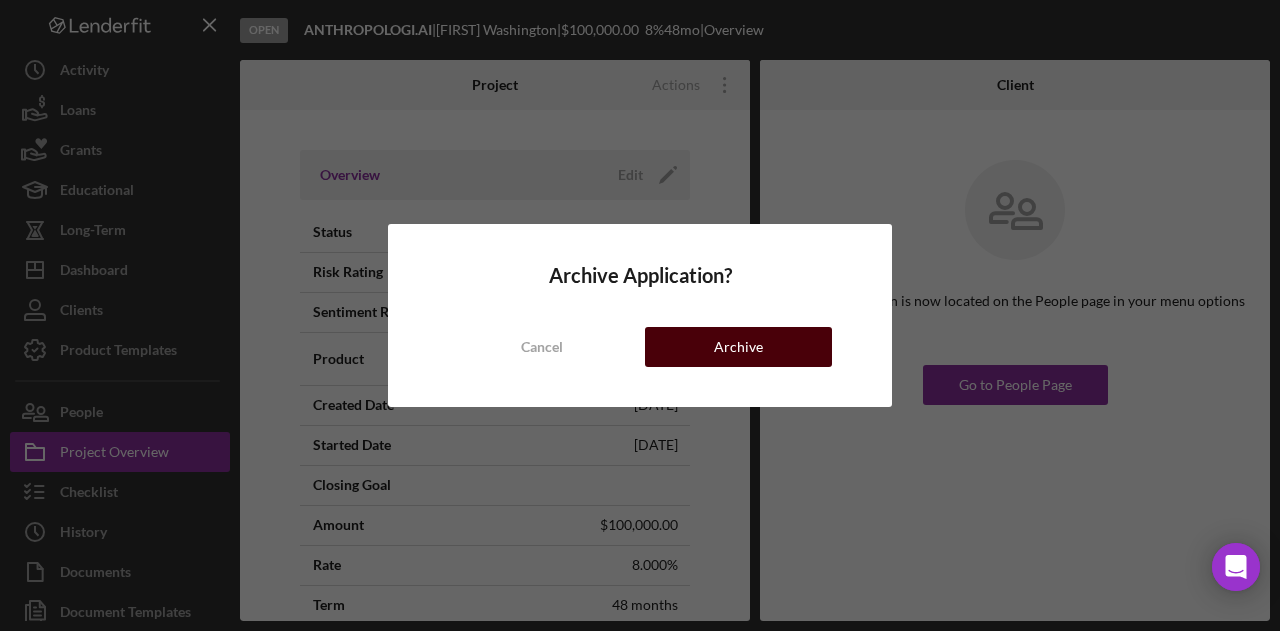 click on "Archive" at bounding box center (738, 347) 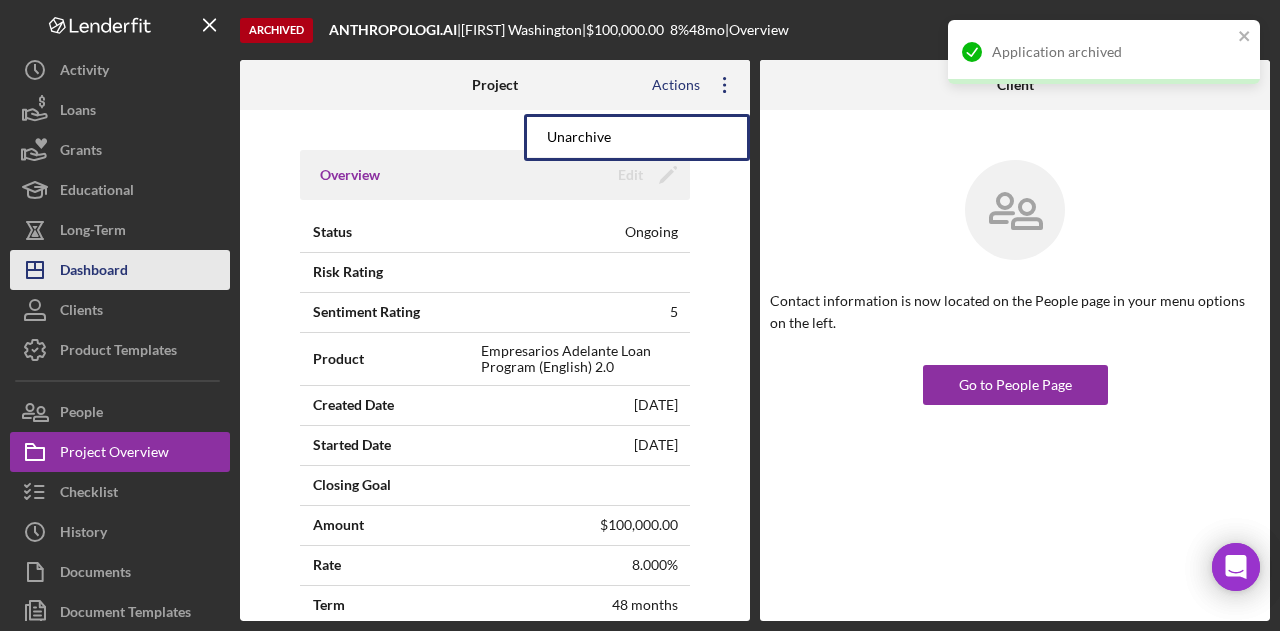 click on "Dashboard" at bounding box center (94, 272) 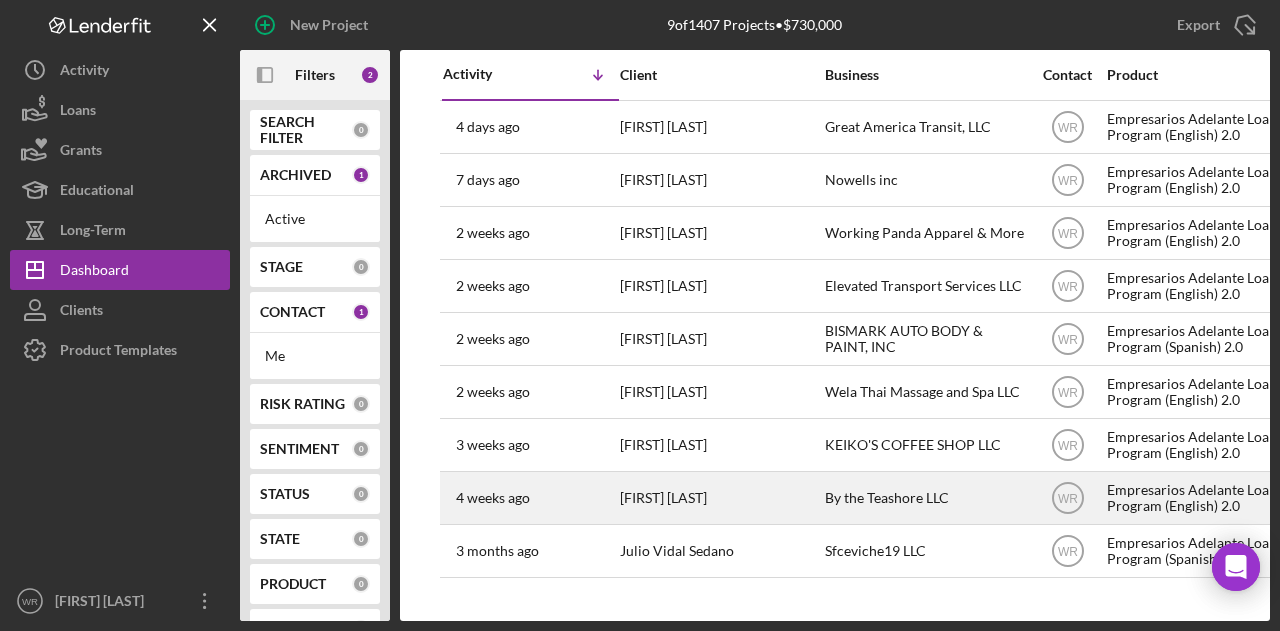 click on "[FIRST] [LAST]" at bounding box center [720, 498] 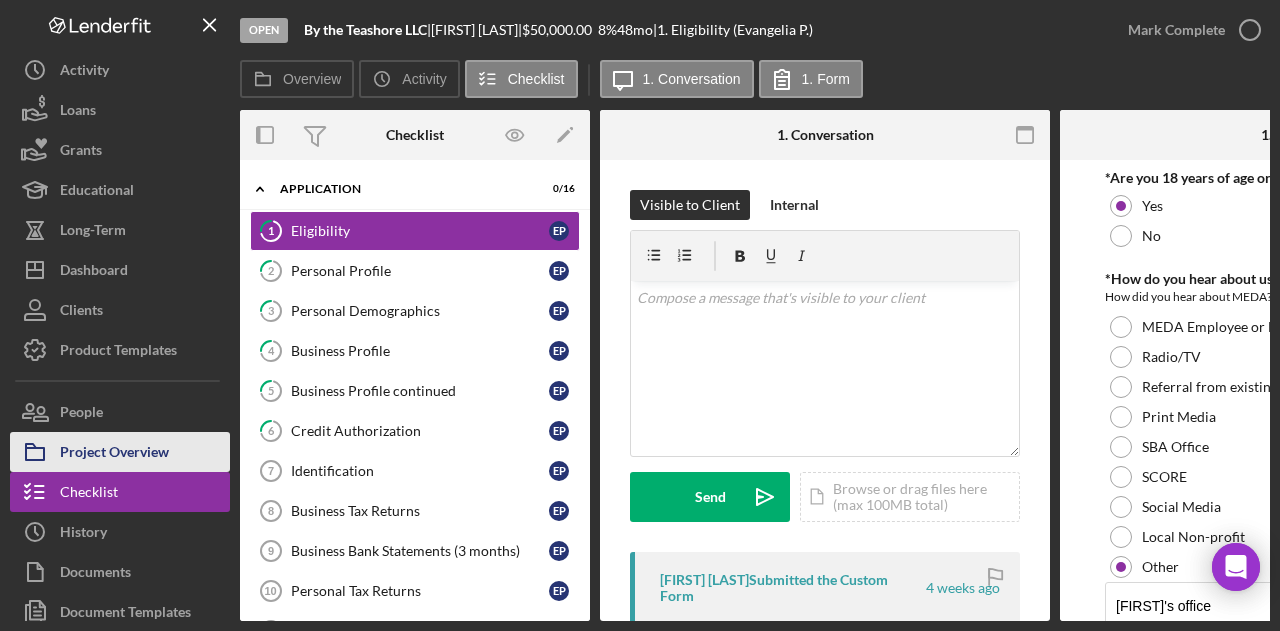 click on "Project Overview" at bounding box center [114, 454] 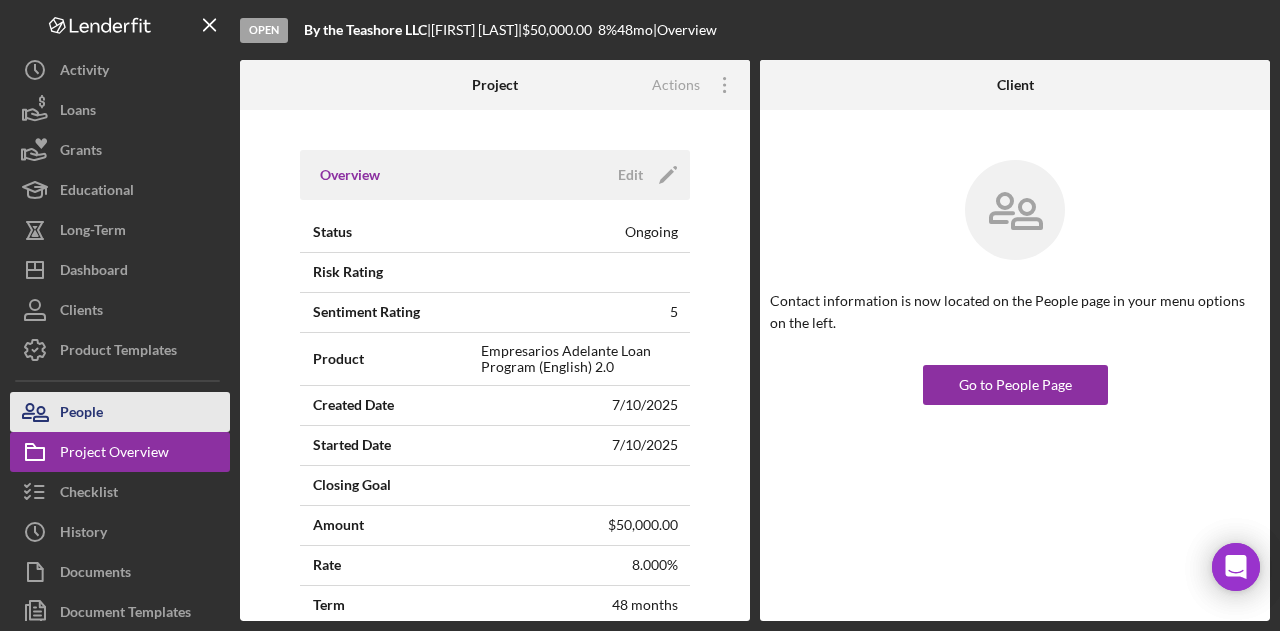 click on "People" at bounding box center [120, 412] 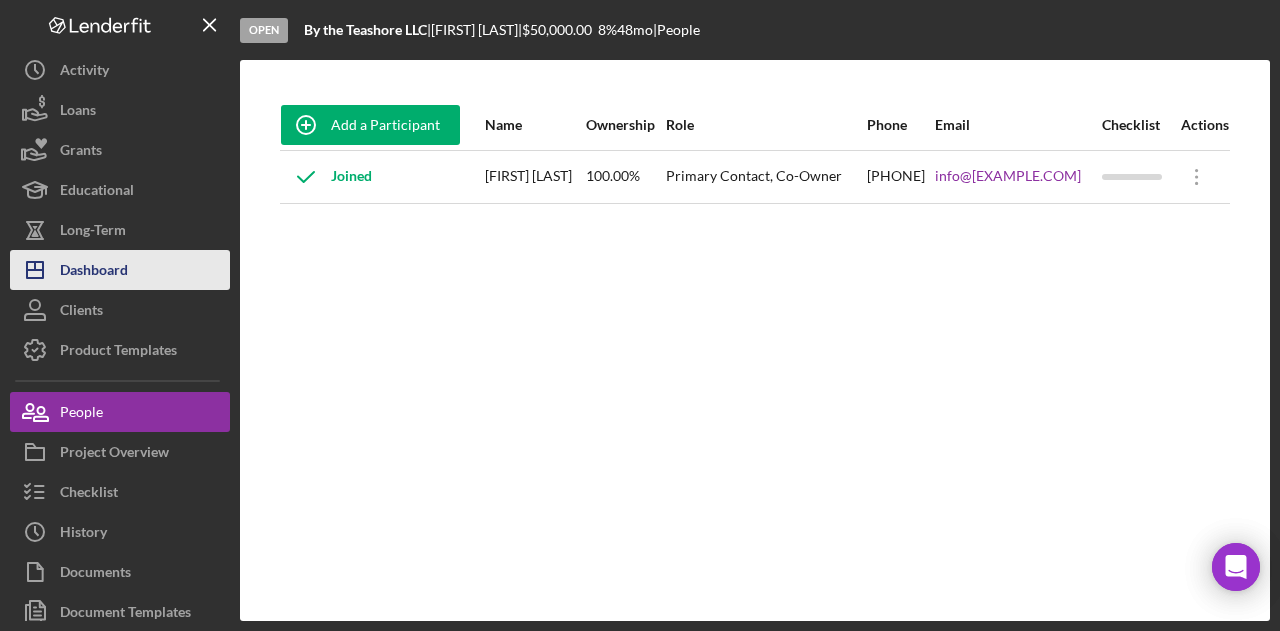 click on "Icon/Dashboard Dashboard" at bounding box center [120, 270] 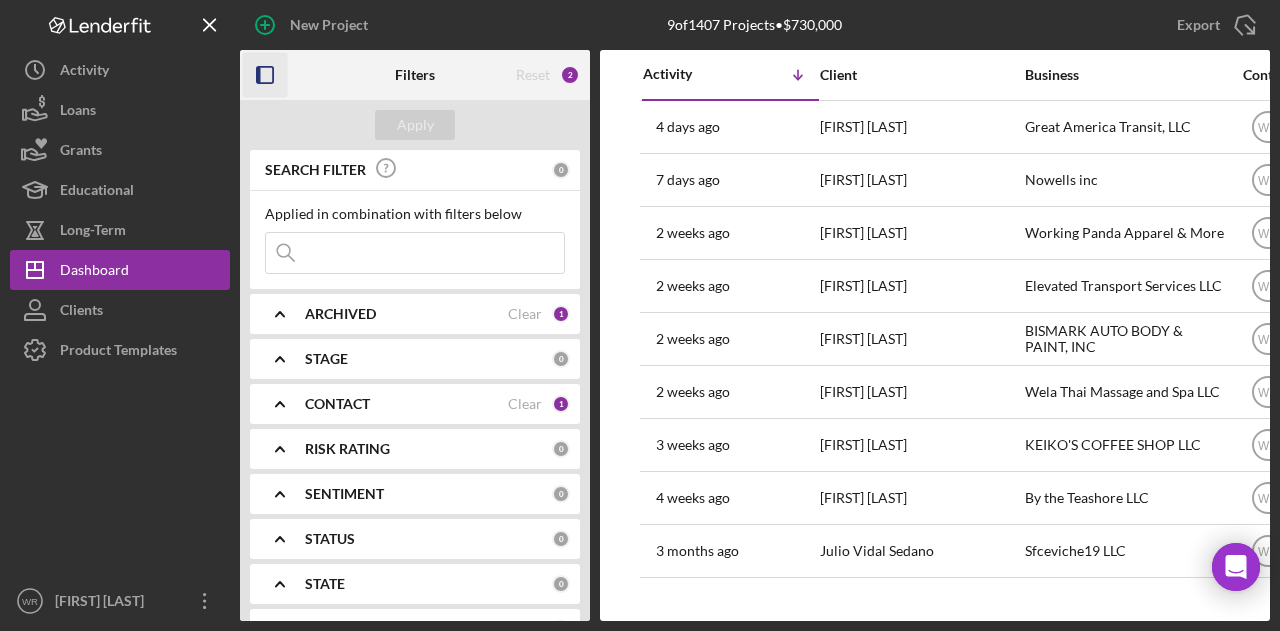 click 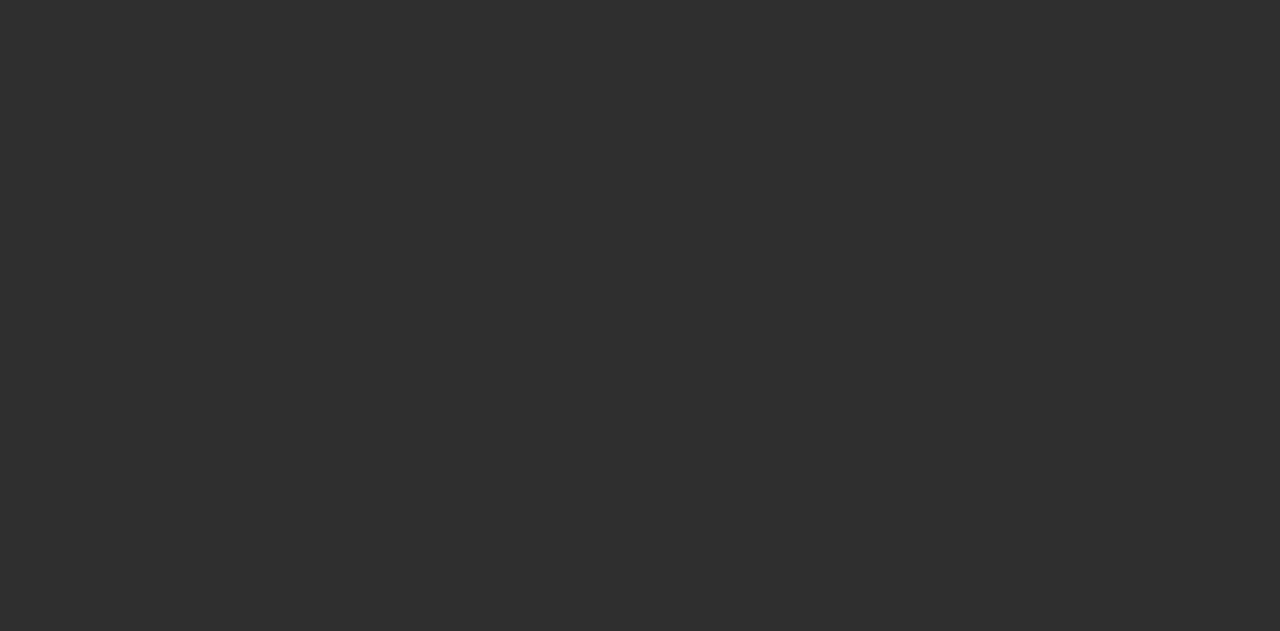 scroll, scrollTop: 0, scrollLeft: 0, axis: both 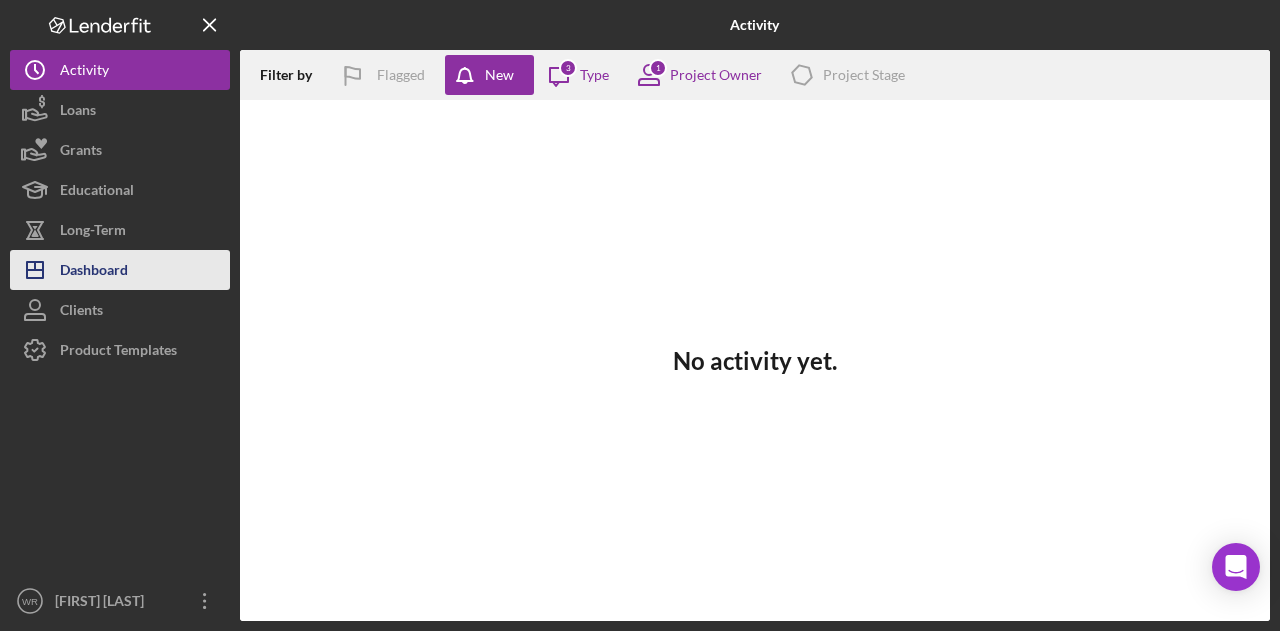click on "Dashboard" at bounding box center (94, 272) 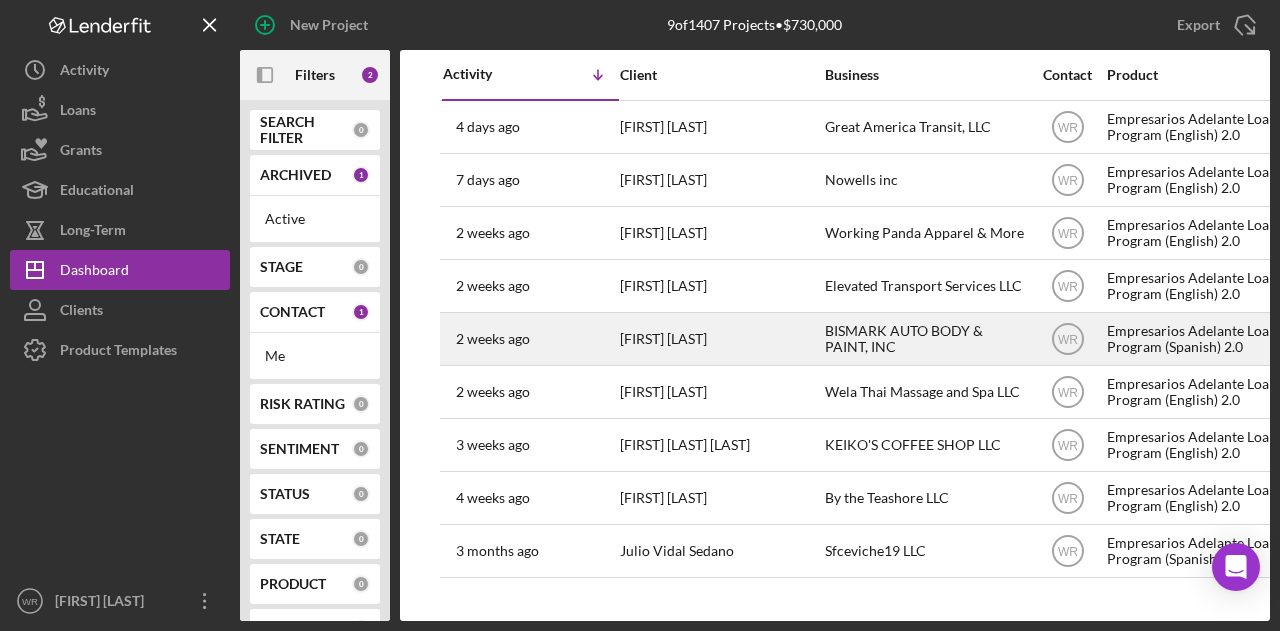 click on "[FIRST] [LAST]" at bounding box center [720, 339] 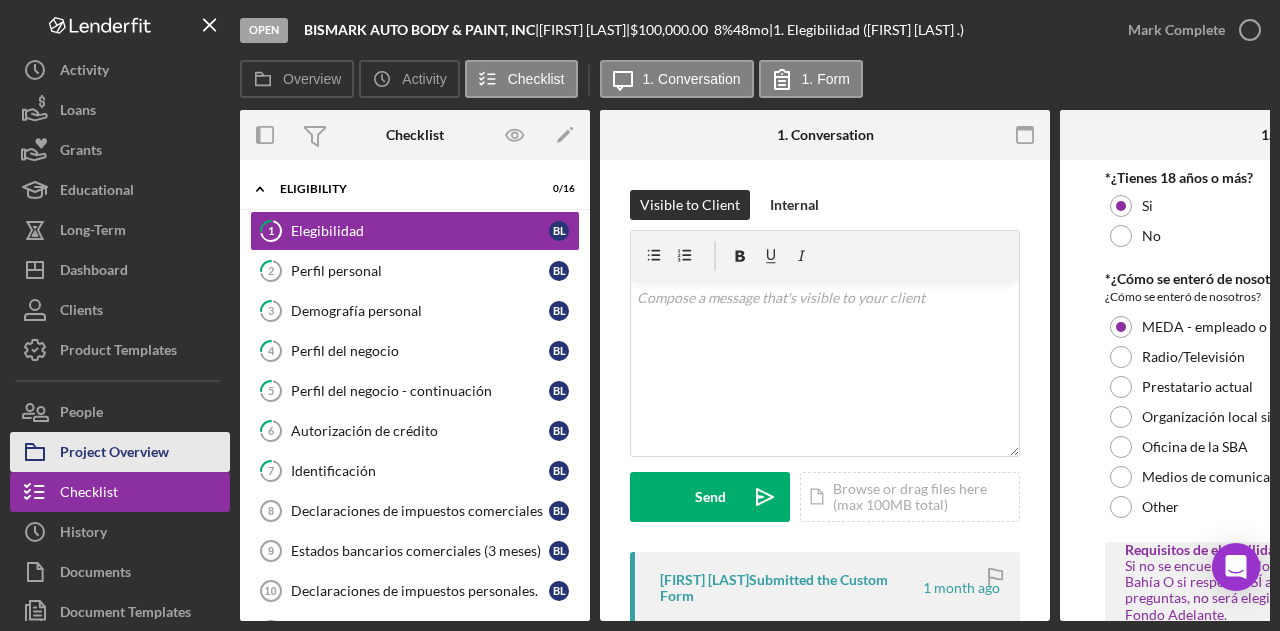 click on "Project Overview" at bounding box center (114, 454) 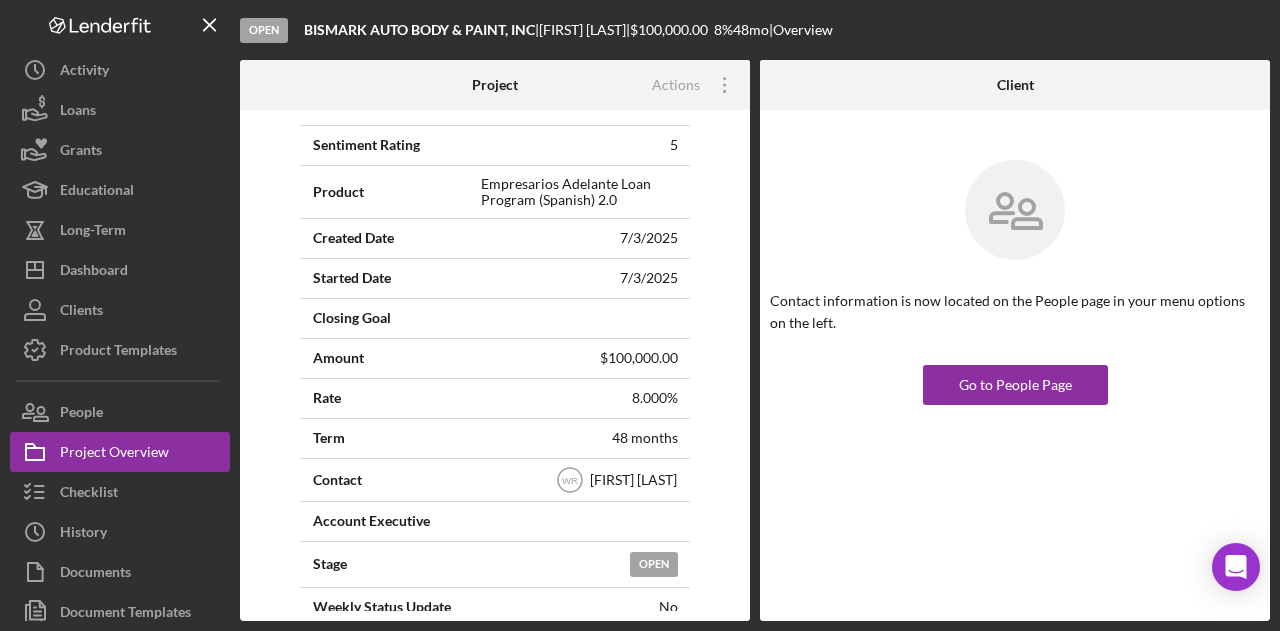 scroll, scrollTop: 0, scrollLeft: 0, axis: both 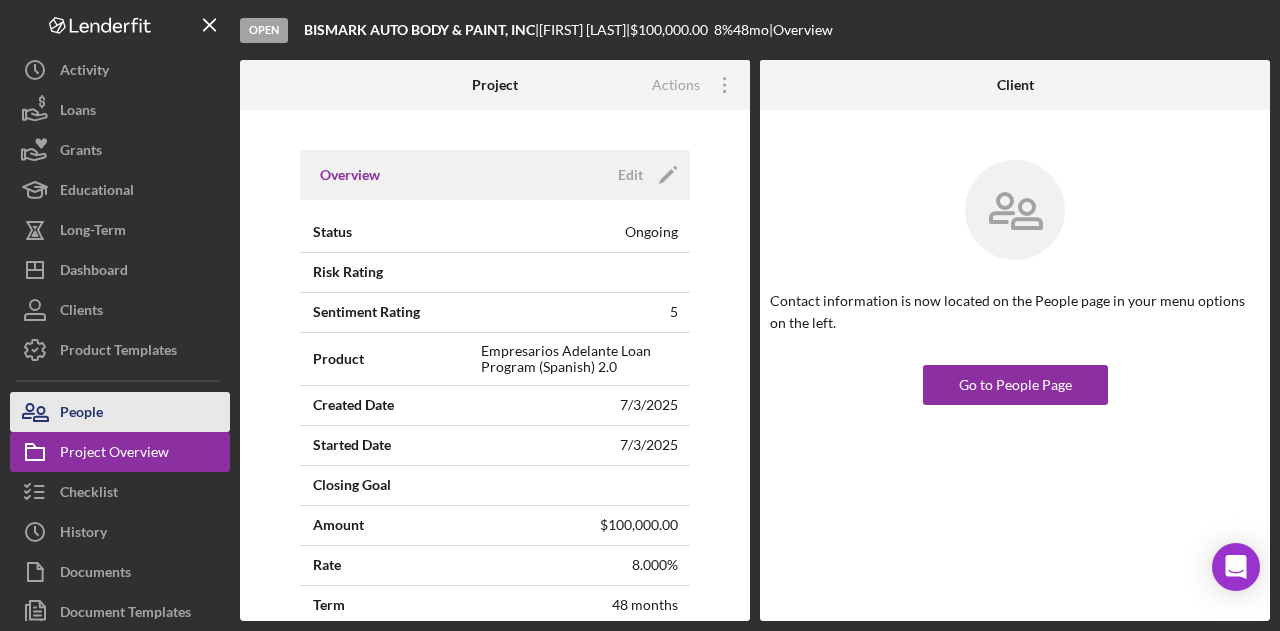click on "People" at bounding box center (120, 412) 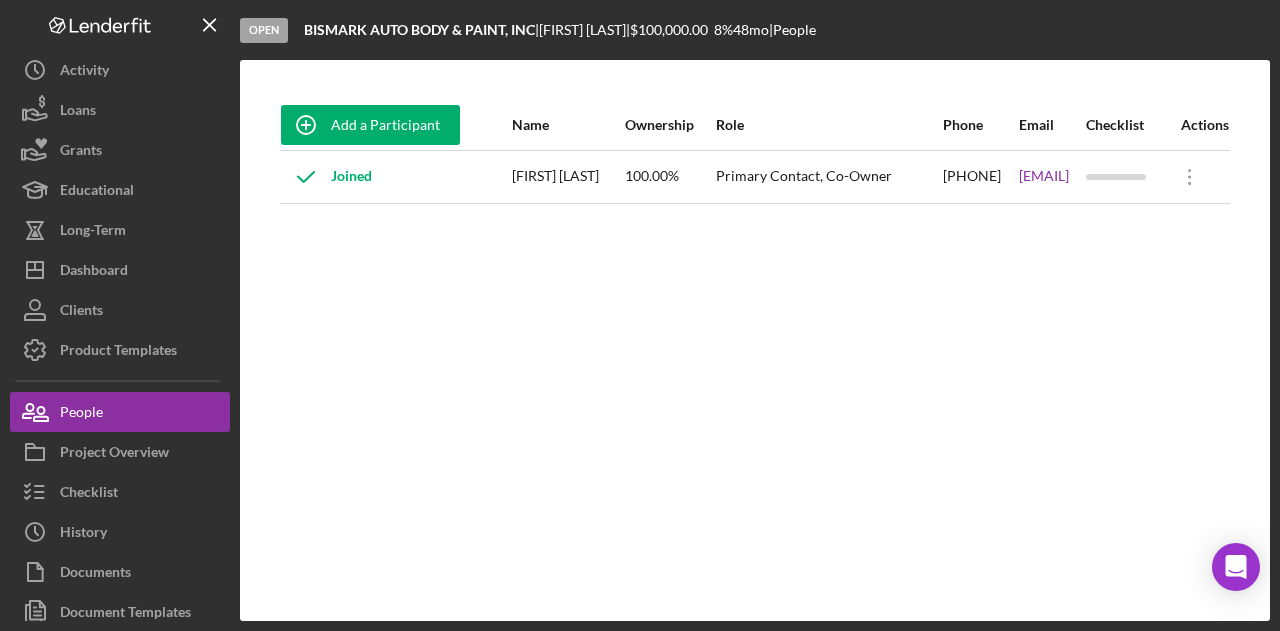 click on "Add a Participant Name Ownership Role Phone Email Checklist Actions Joined [FIRST] [LAST] 100.00% Primary Contact, Co-Owner [PHONE] [EMAIL] Icon/Overflow Icon/Edit Edit" at bounding box center [755, 340] 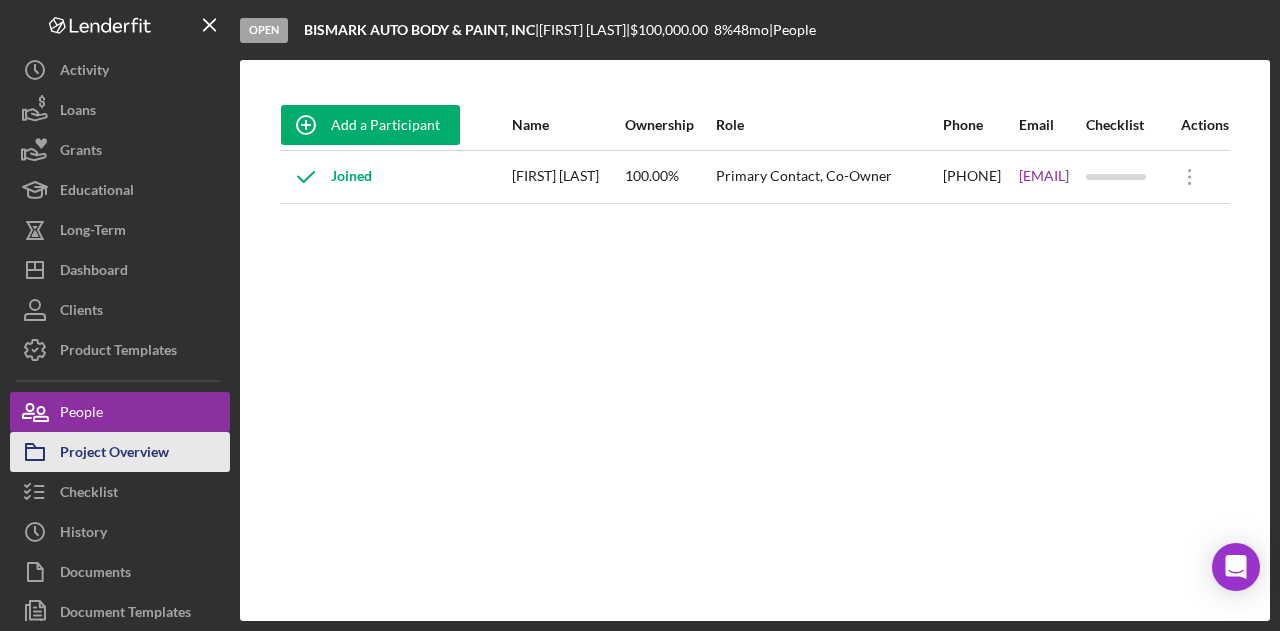 click on "Project Overview" at bounding box center (114, 454) 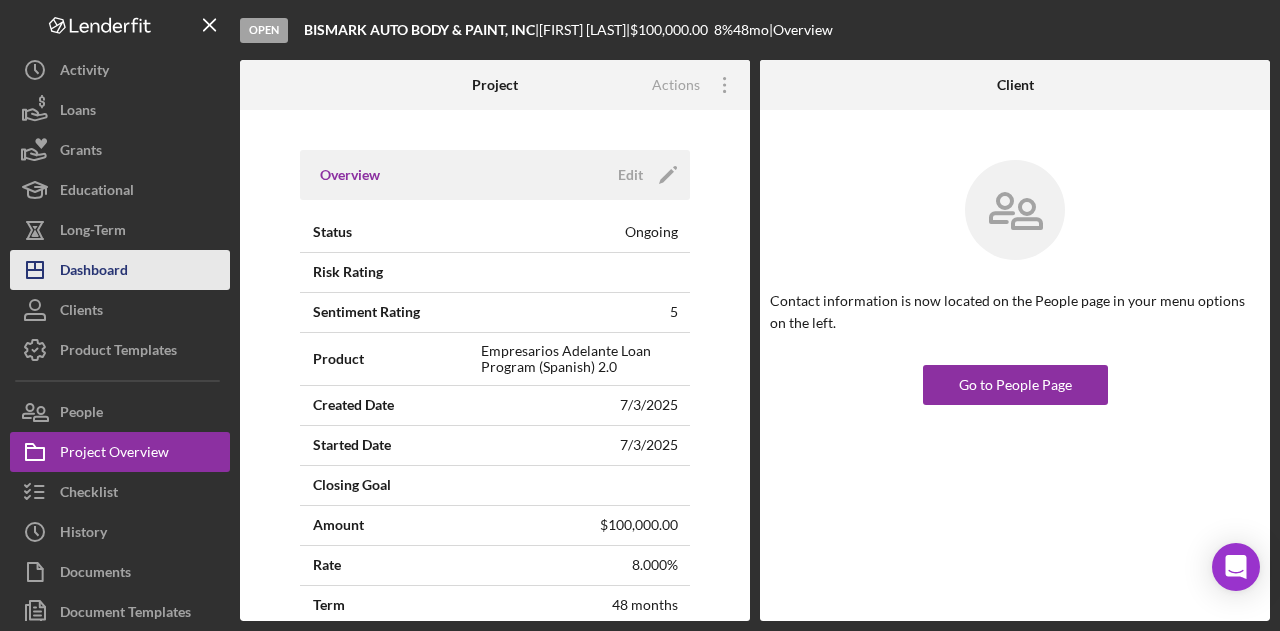 click on "Dashboard" at bounding box center (94, 272) 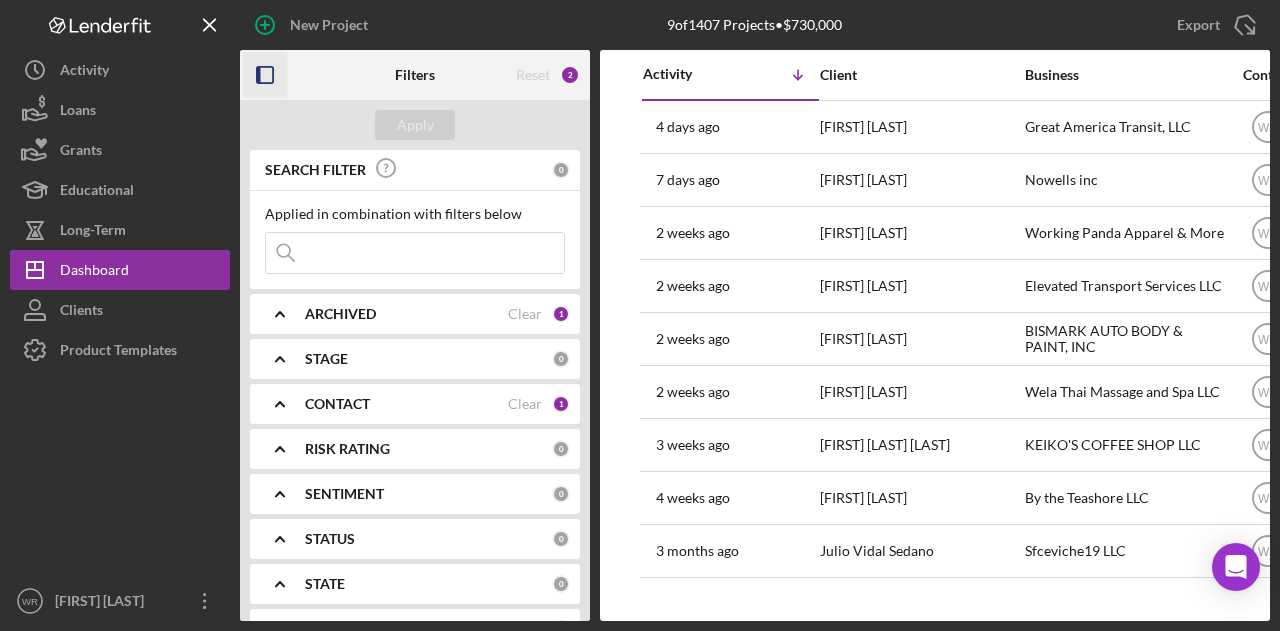 click 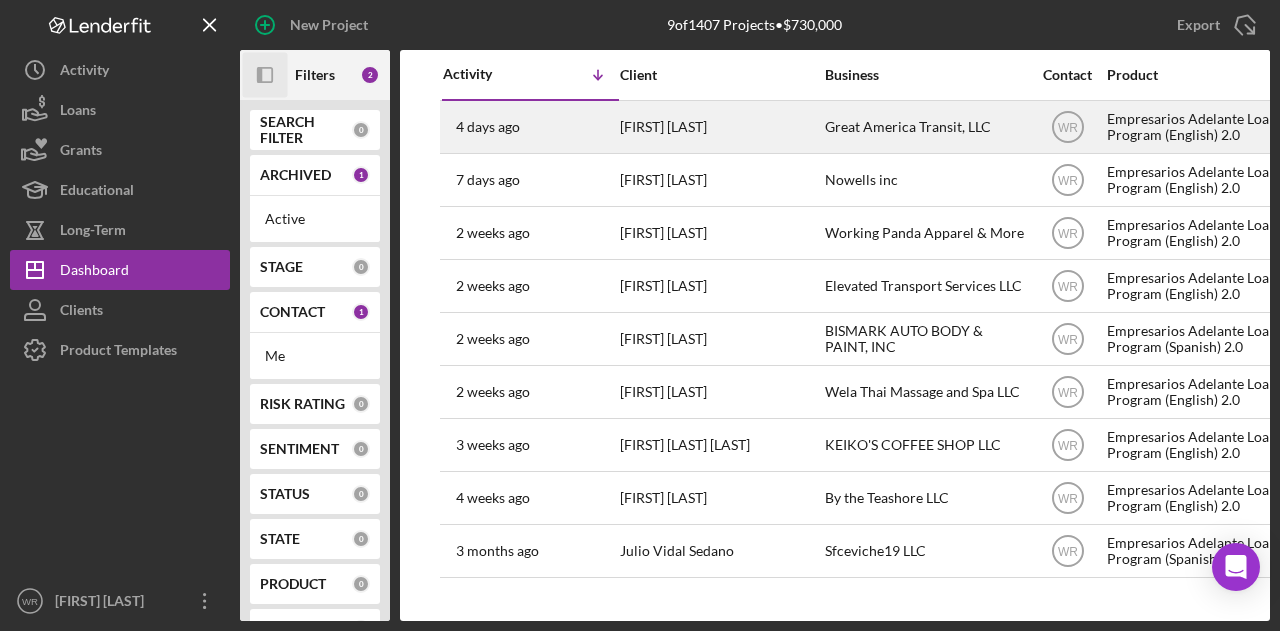 click on "[TIME] ago [FIRST] [LAST]" at bounding box center [530, 127] 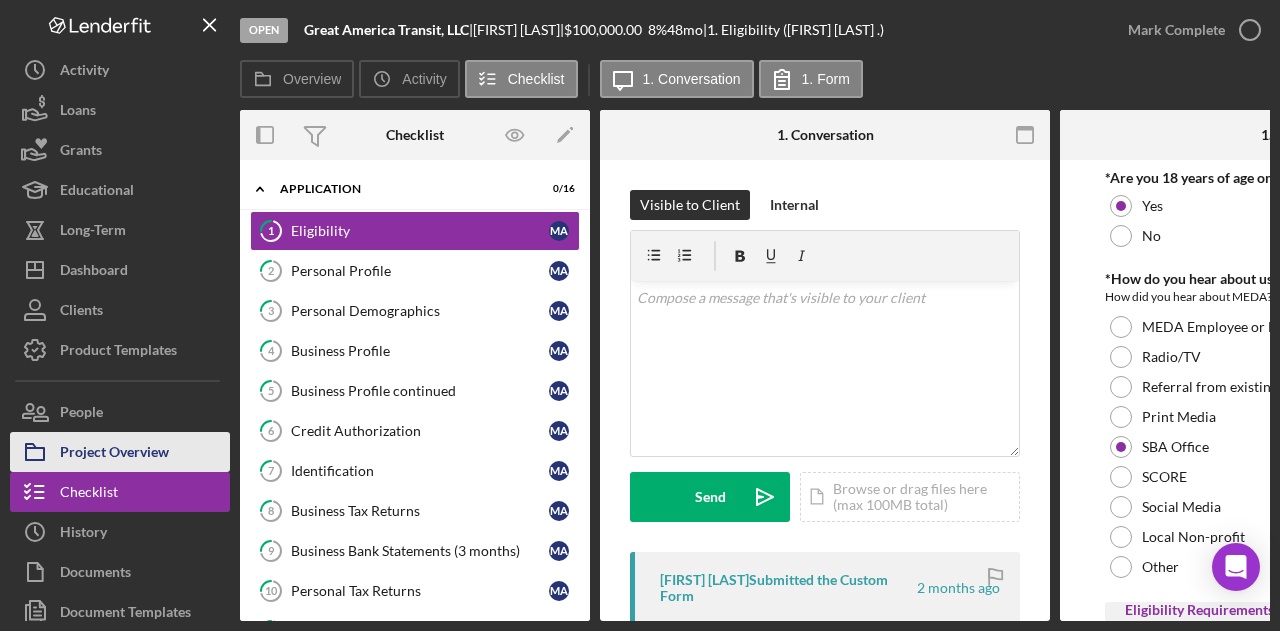 click on "Project Overview" at bounding box center (114, 454) 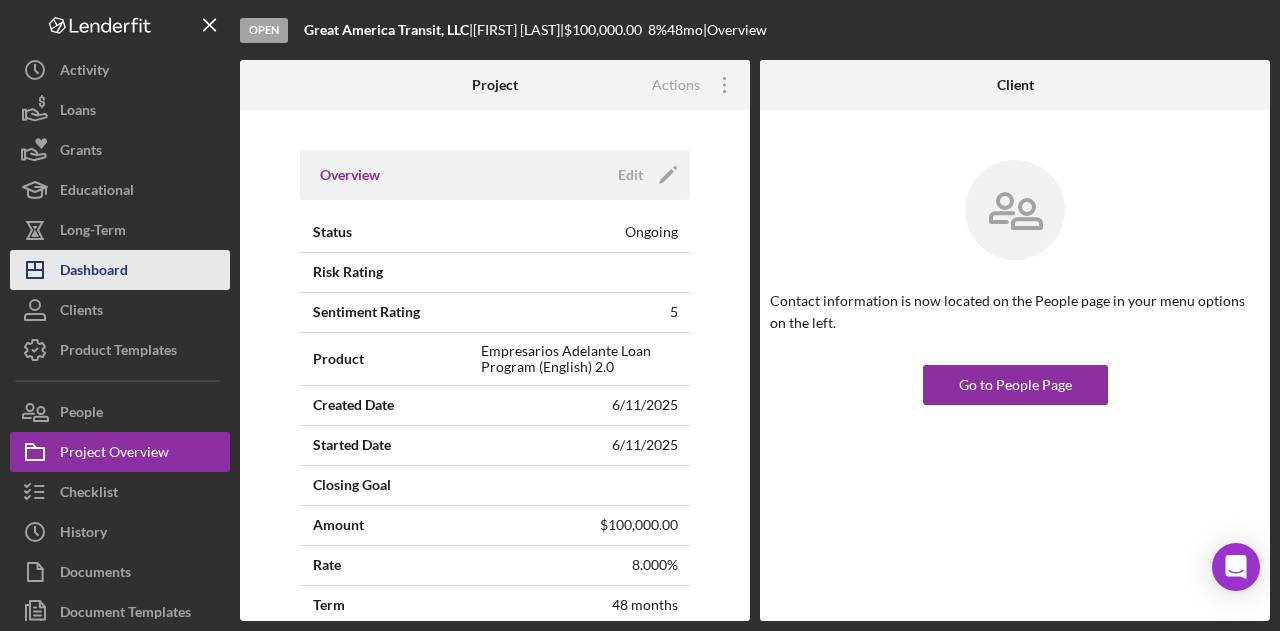 click on "Dashboard" at bounding box center [94, 272] 